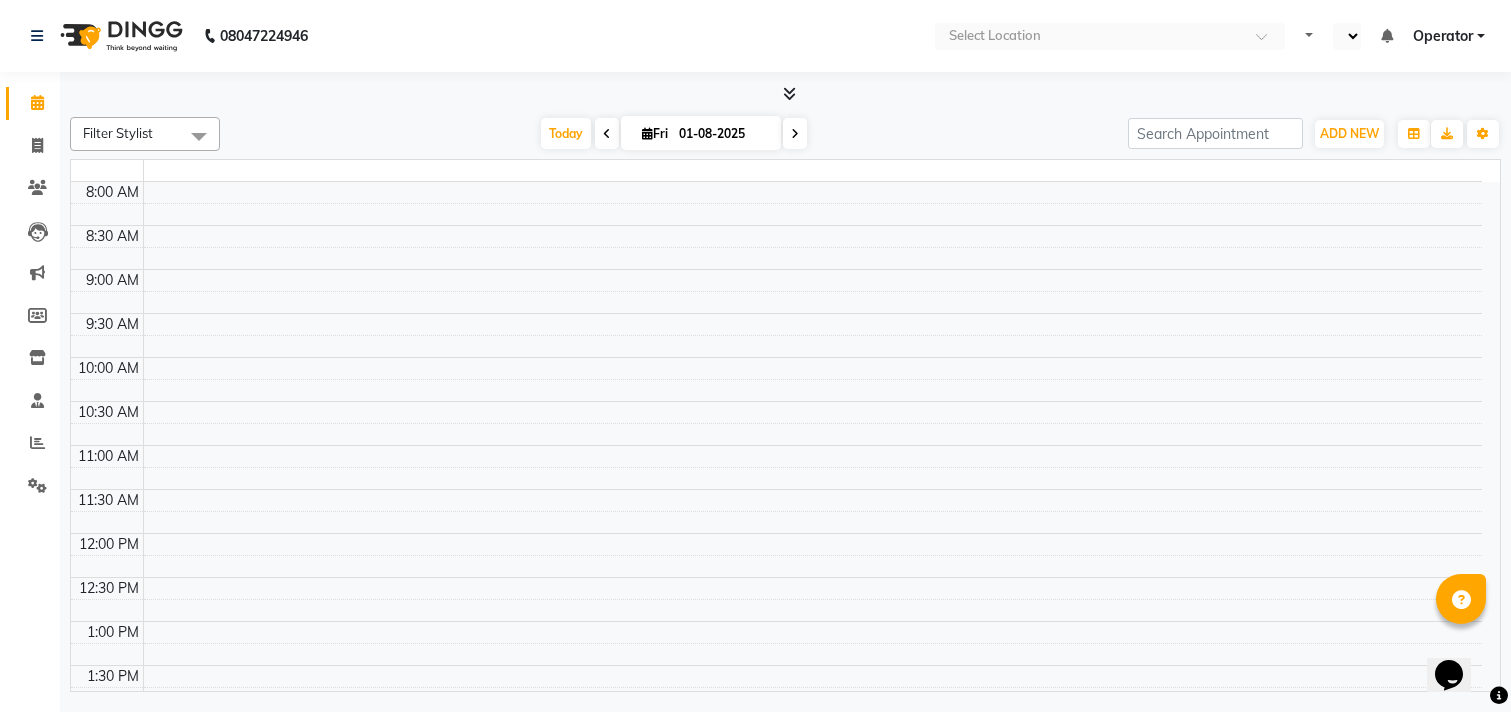 select on "en" 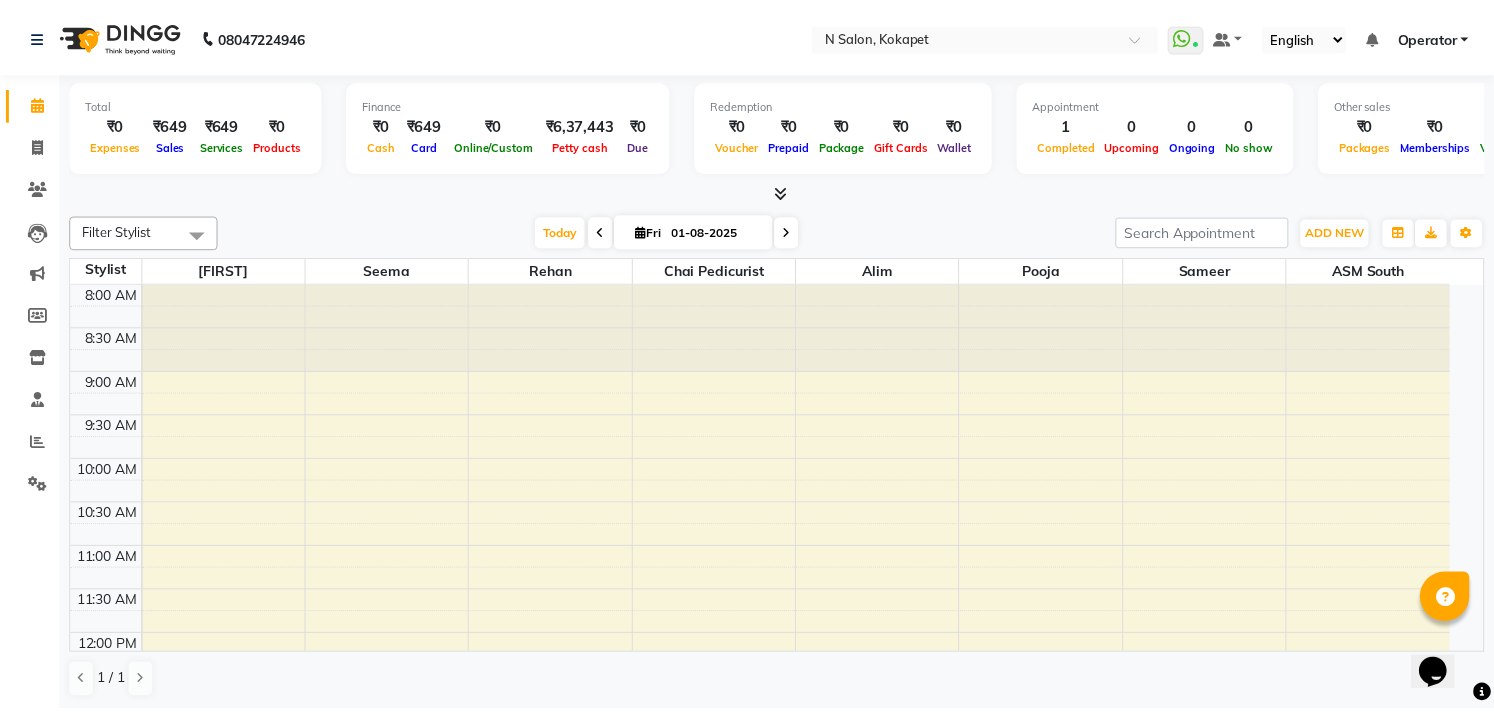 scroll, scrollTop: 0, scrollLeft: 0, axis: both 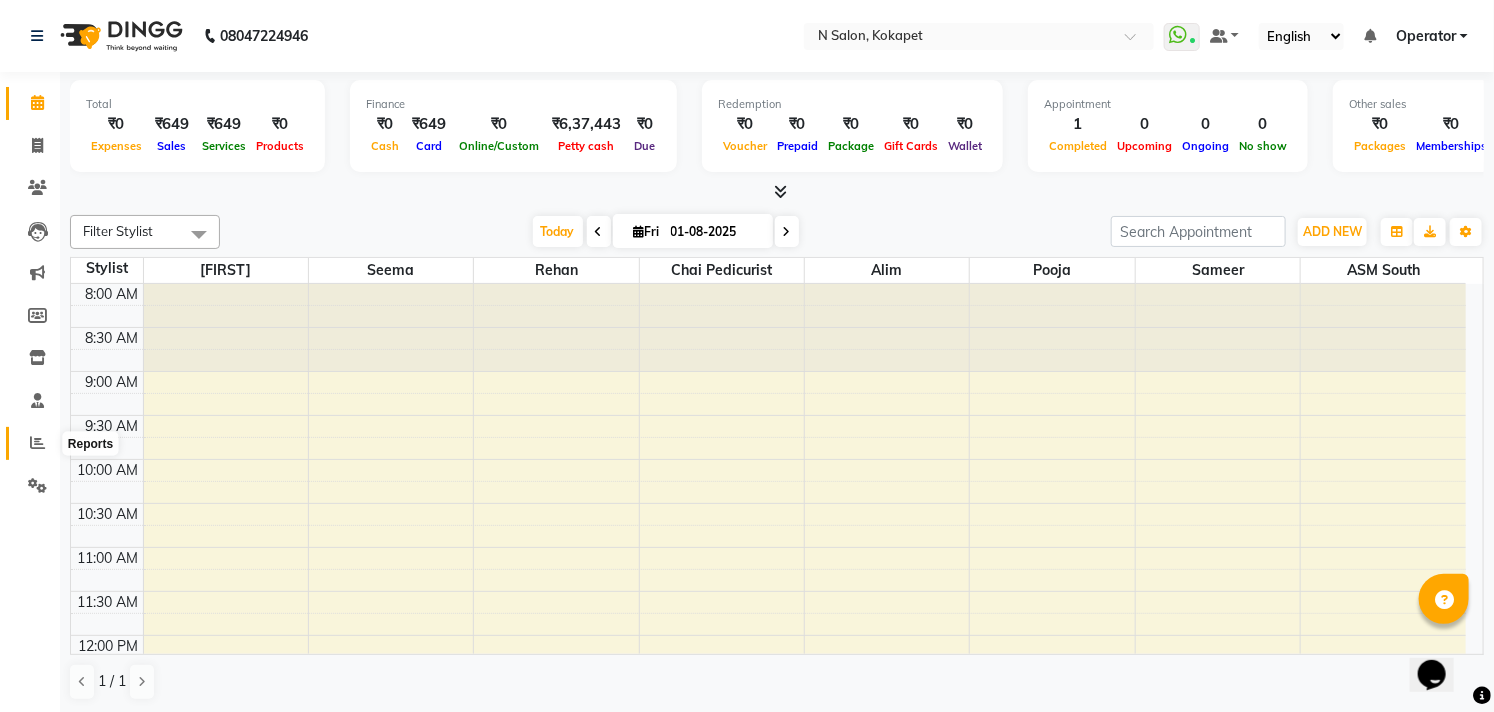 click 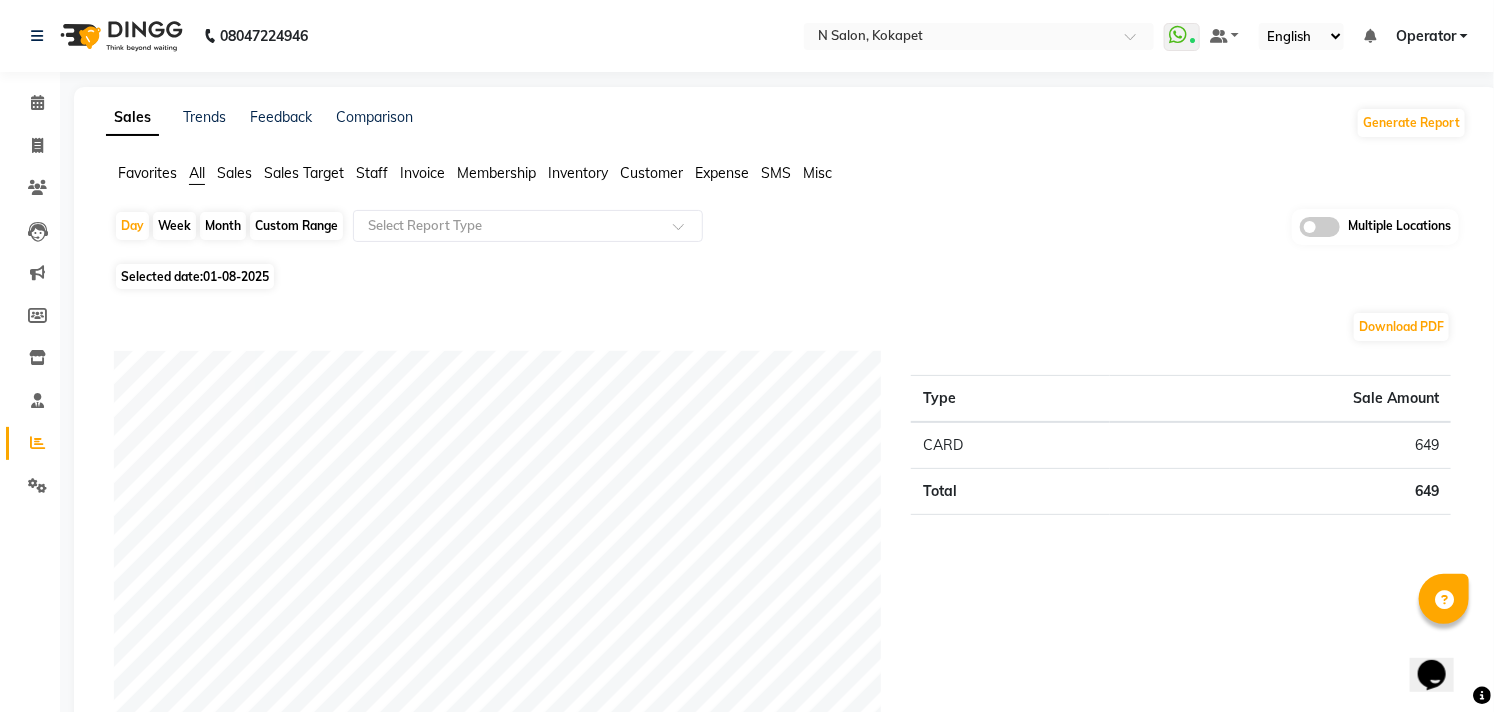 click on "Custom Range" 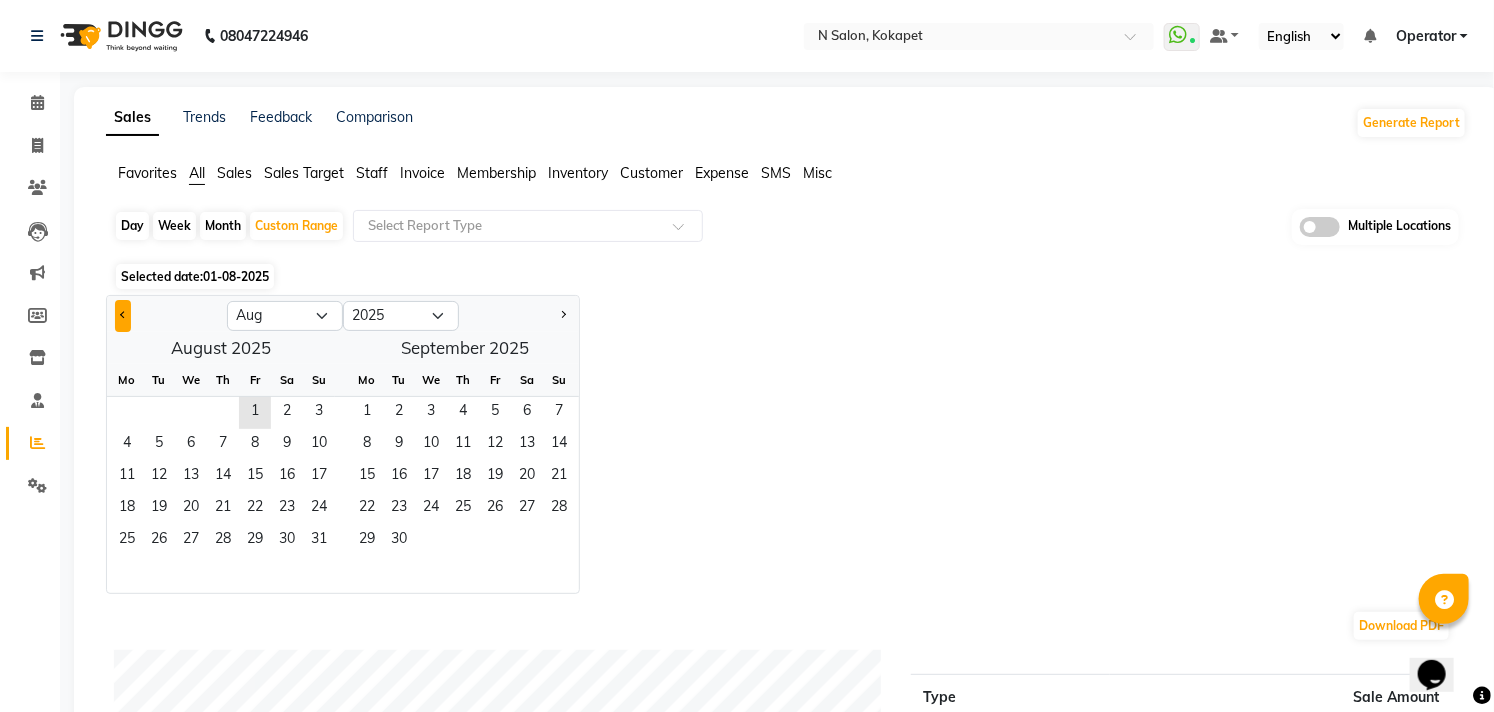 click 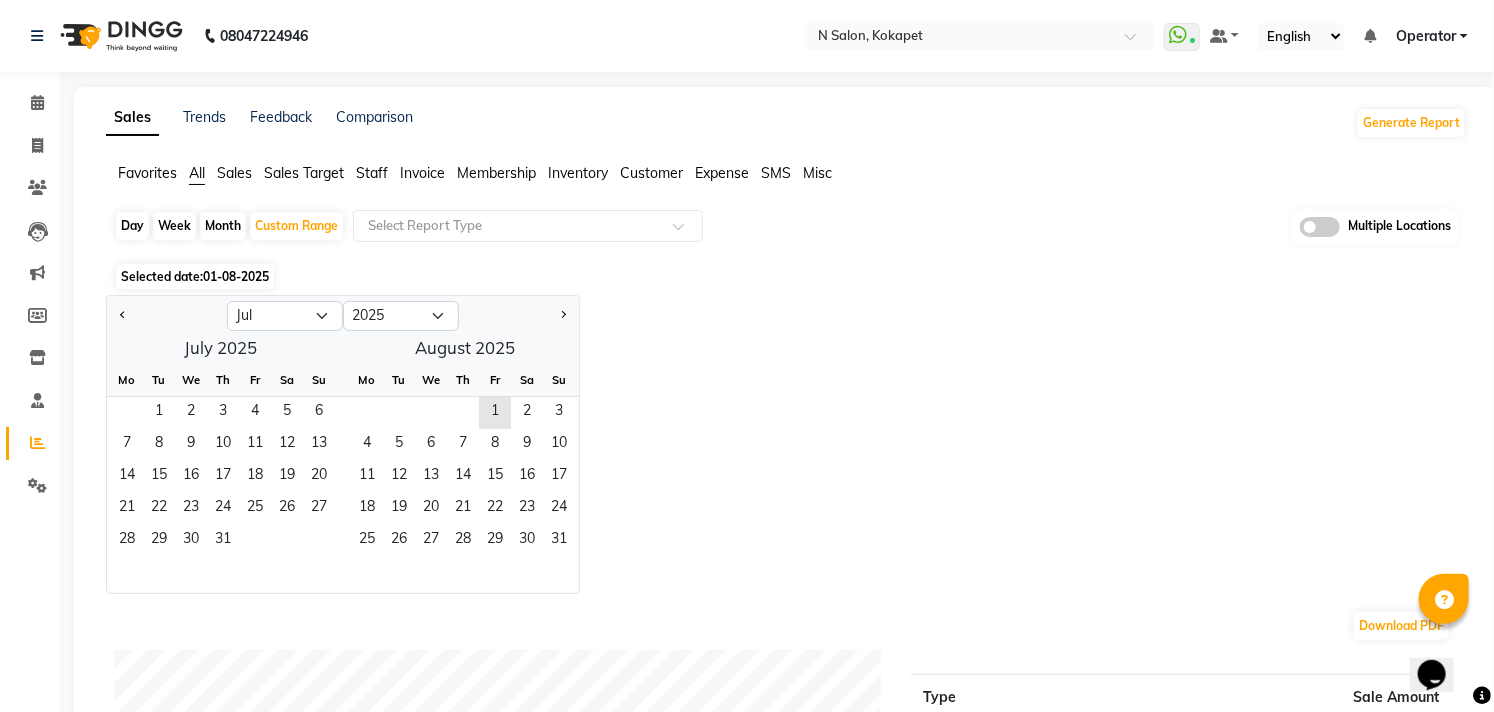 click on "Month" 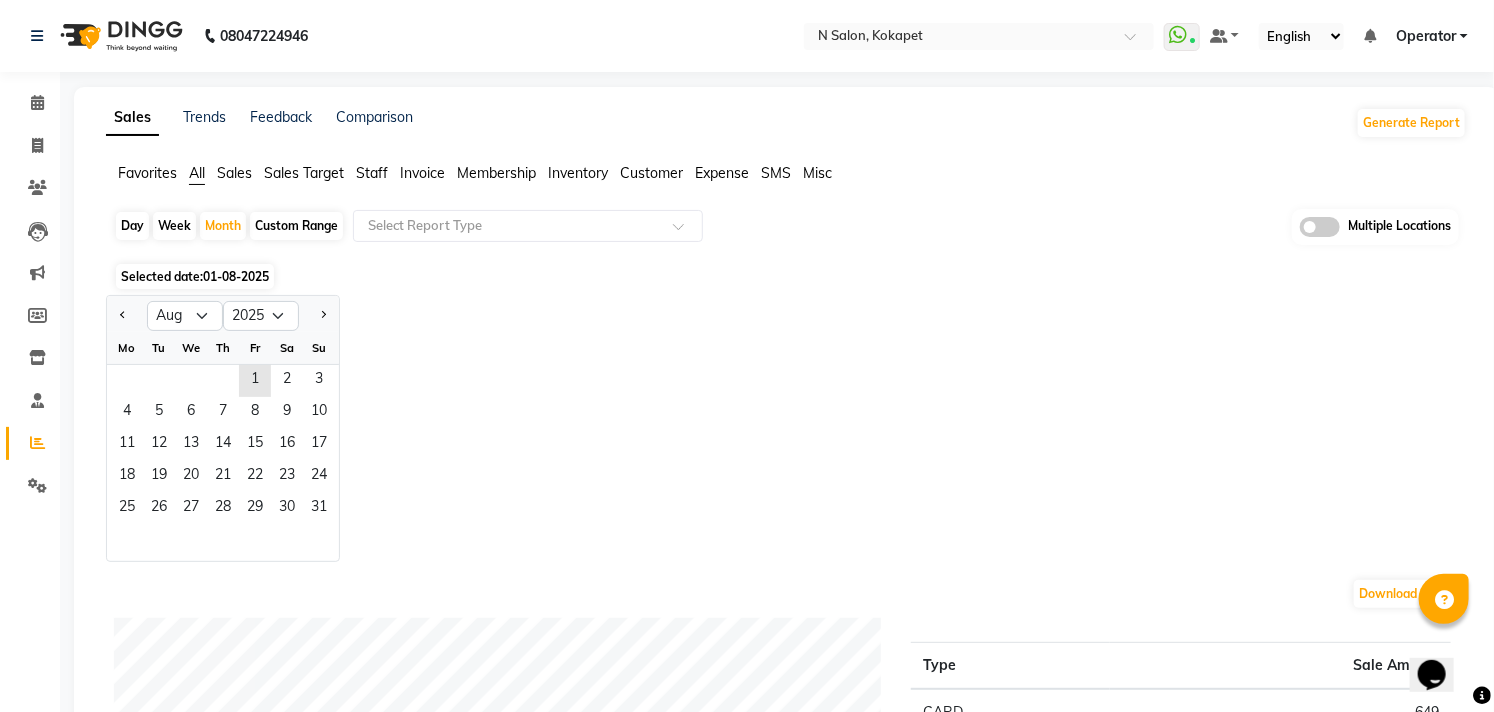 click 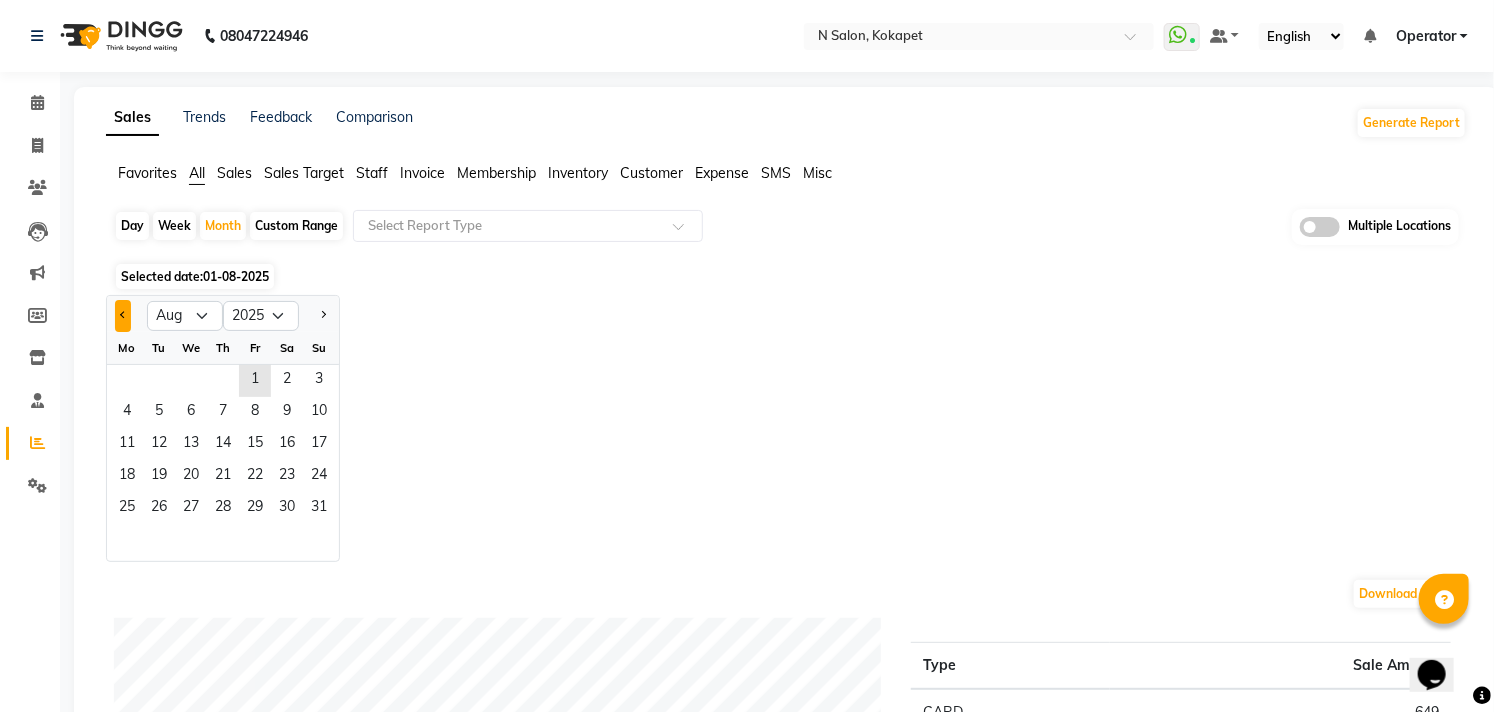 click 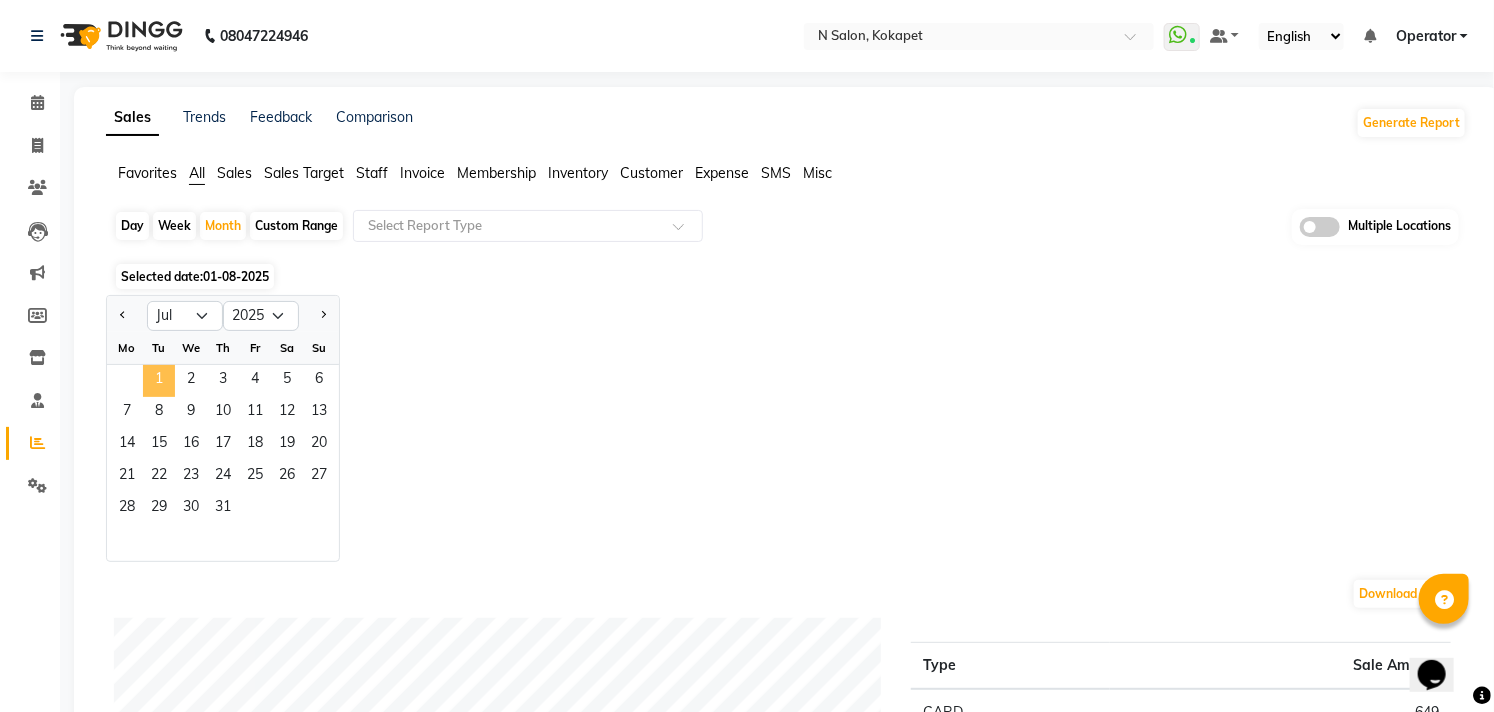 click on "1" 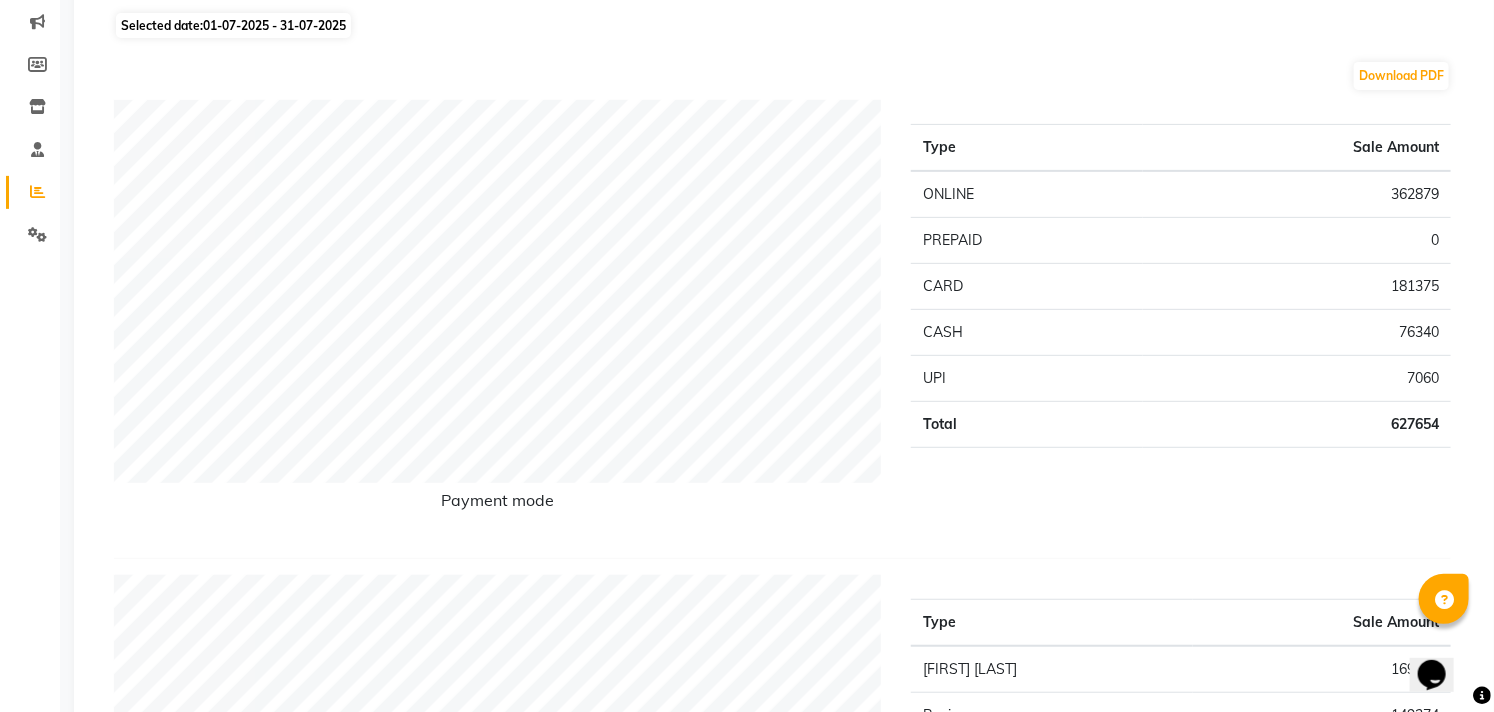 scroll, scrollTop: 0, scrollLeft: 0, axis: both 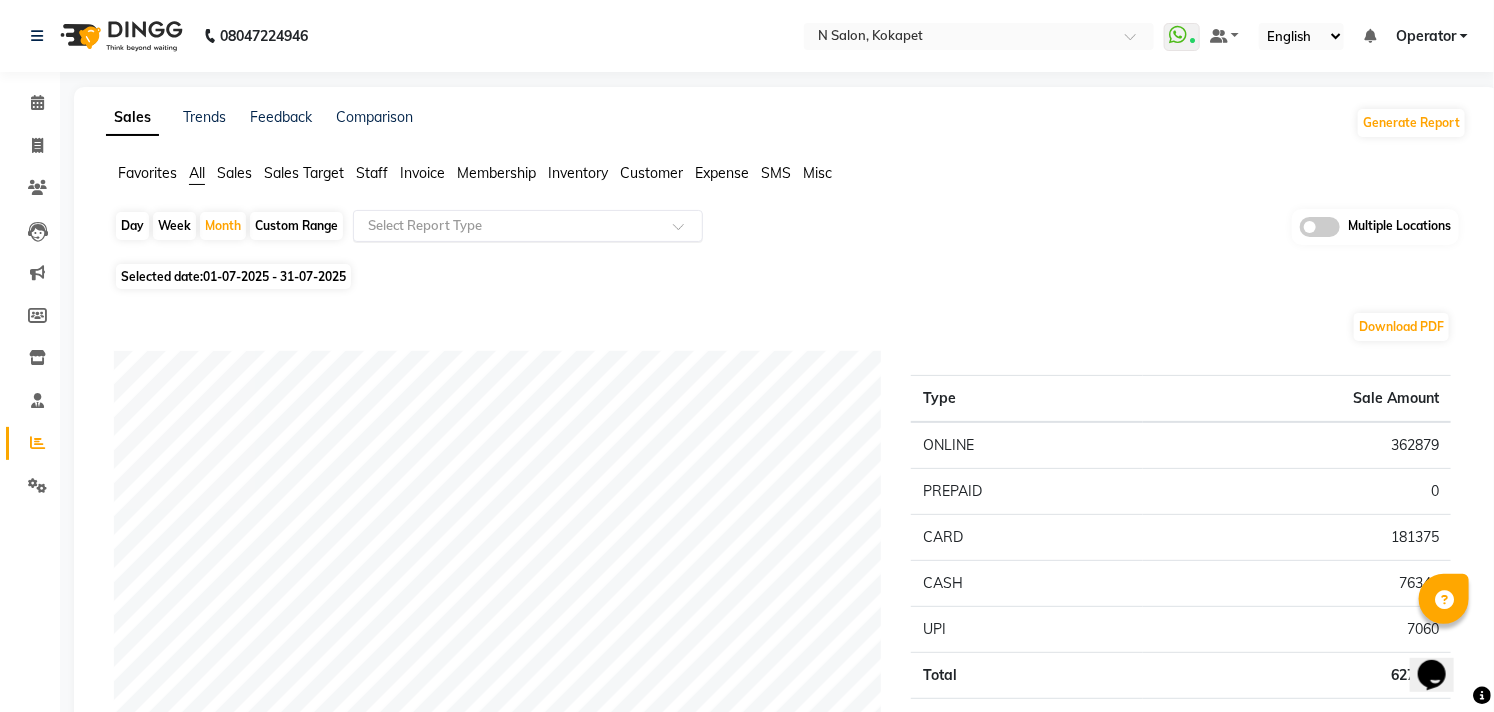 click 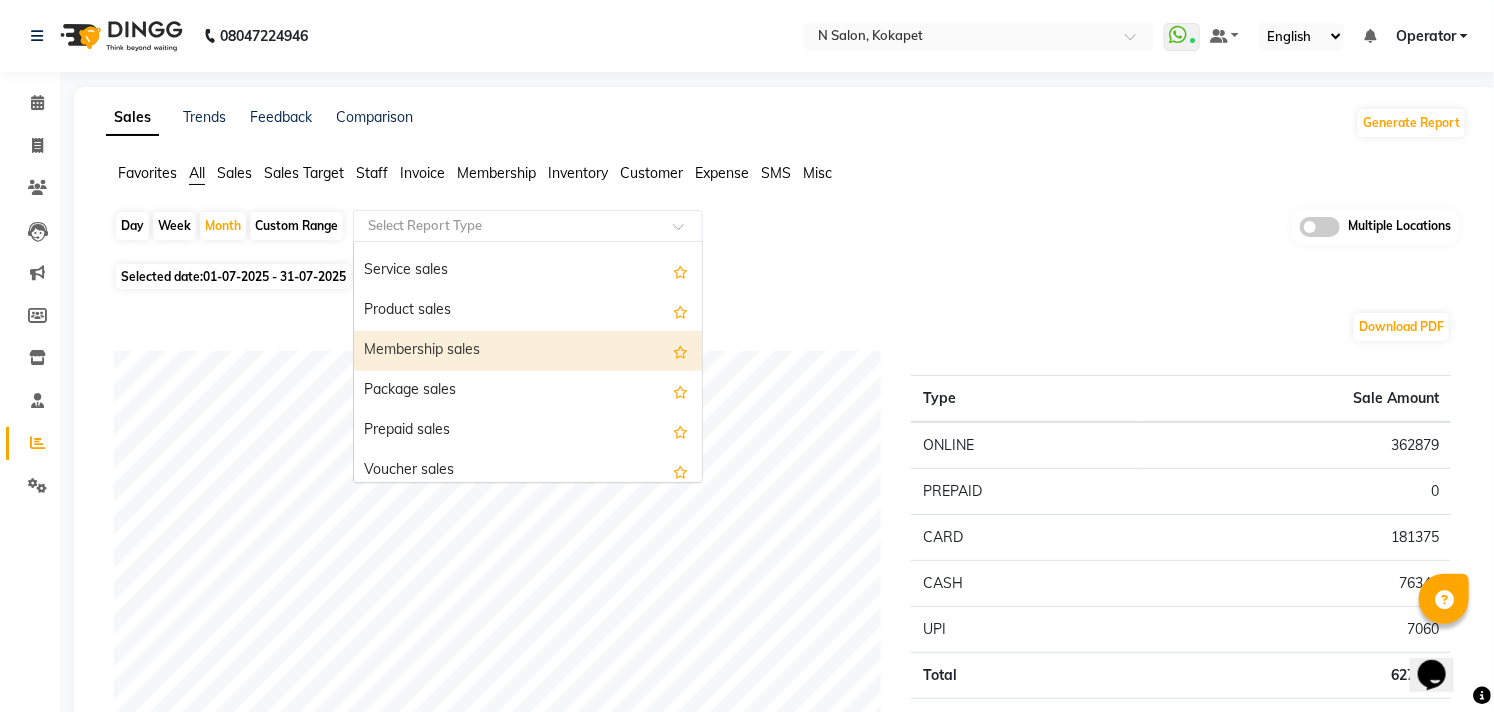 scroll, scrollTop: 222, scrollLeft: 0, axis: vertical 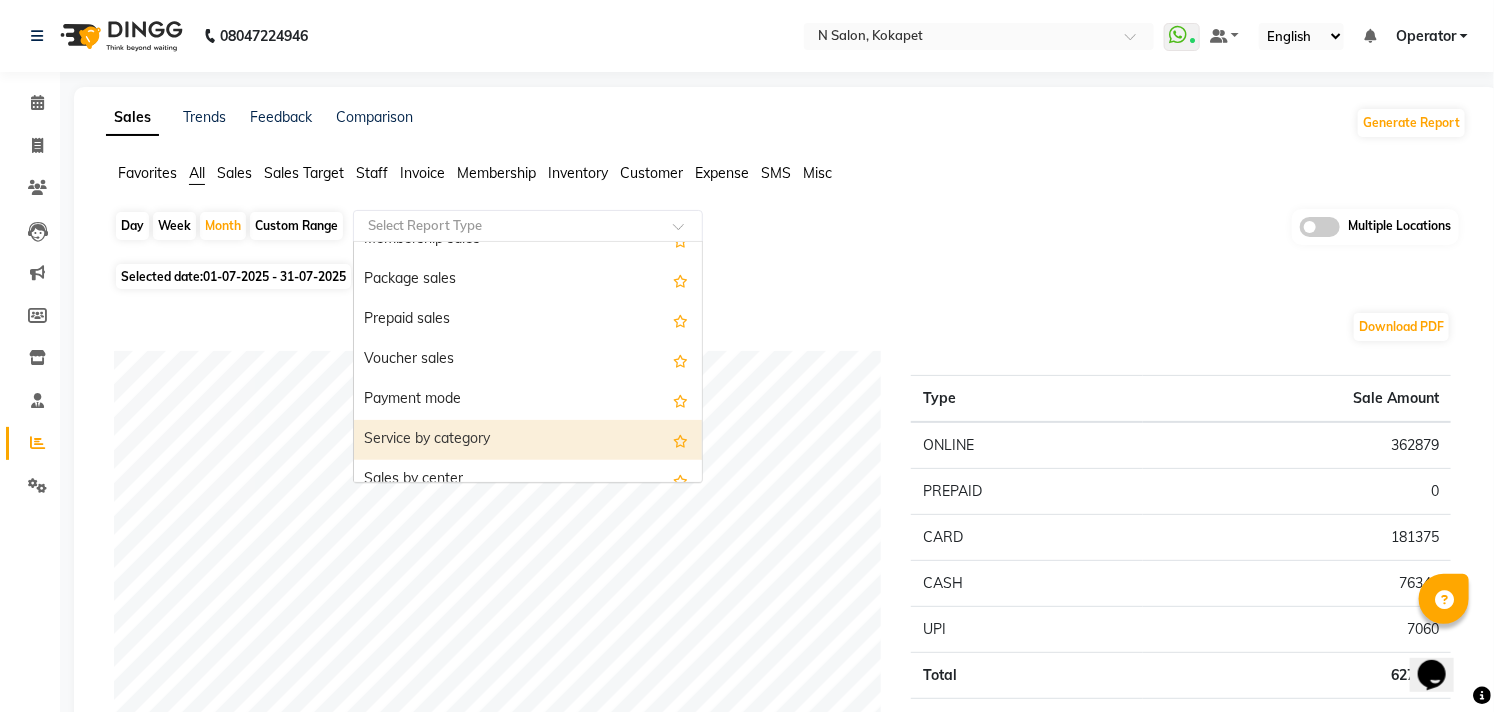 click on "Service by category" at bounding box center (528, 440) 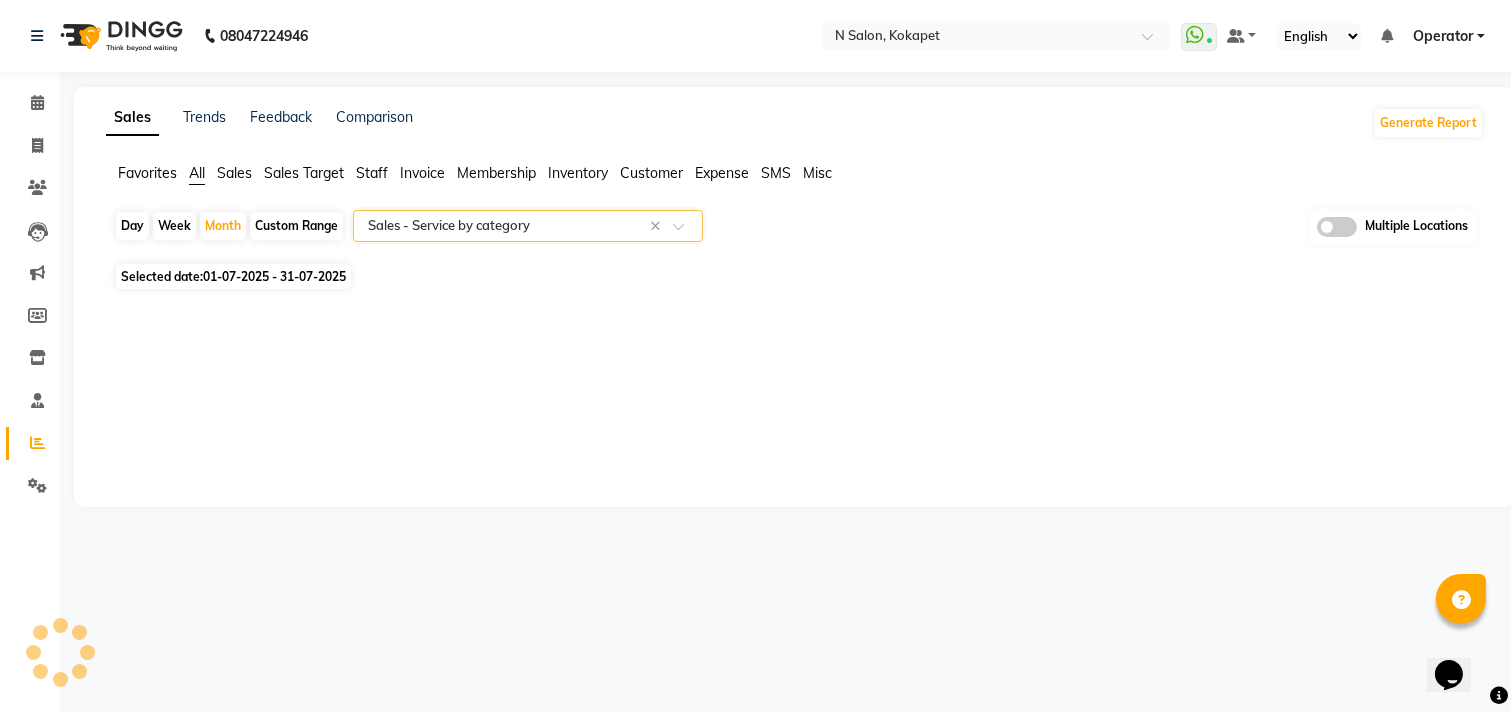 select on "full_report" 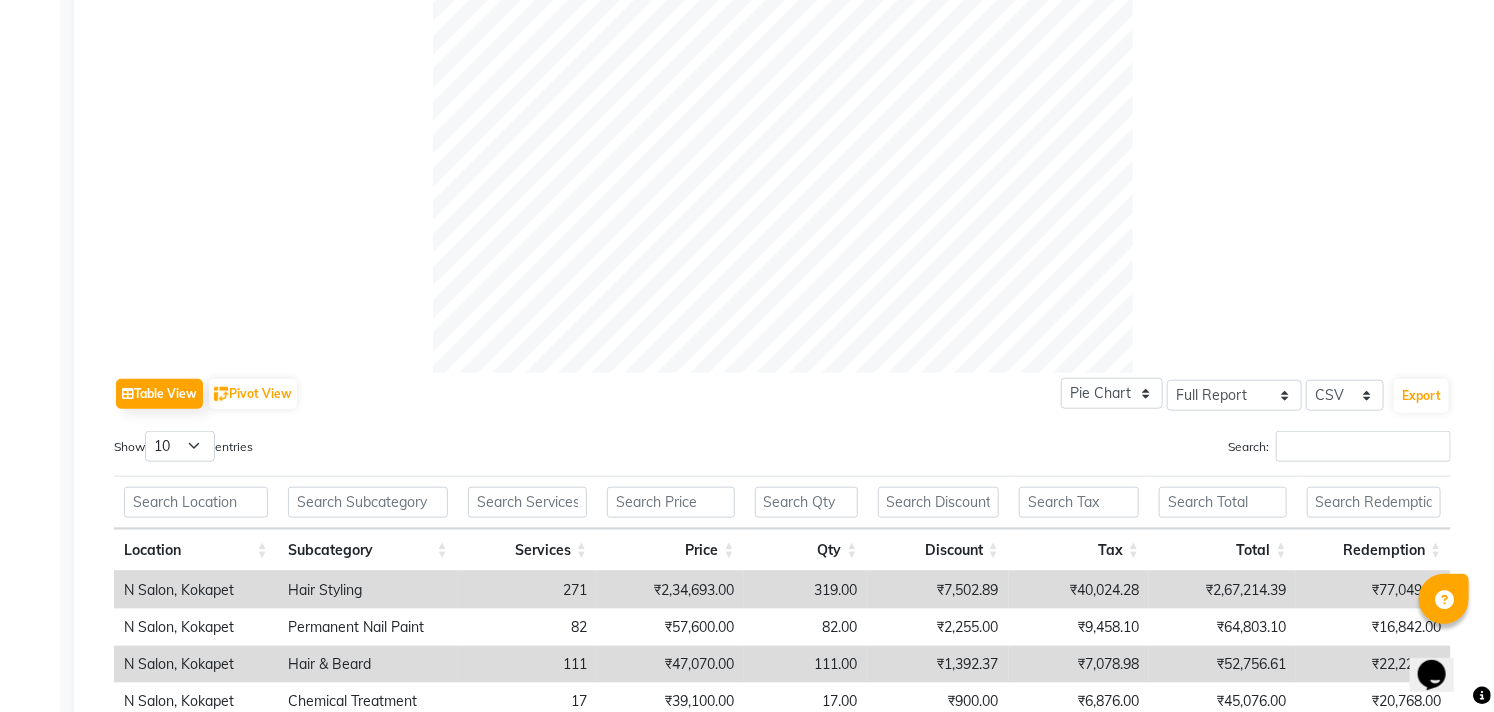 scroll, scrollTop: 666, scrollLeft: 0, axis: vertical 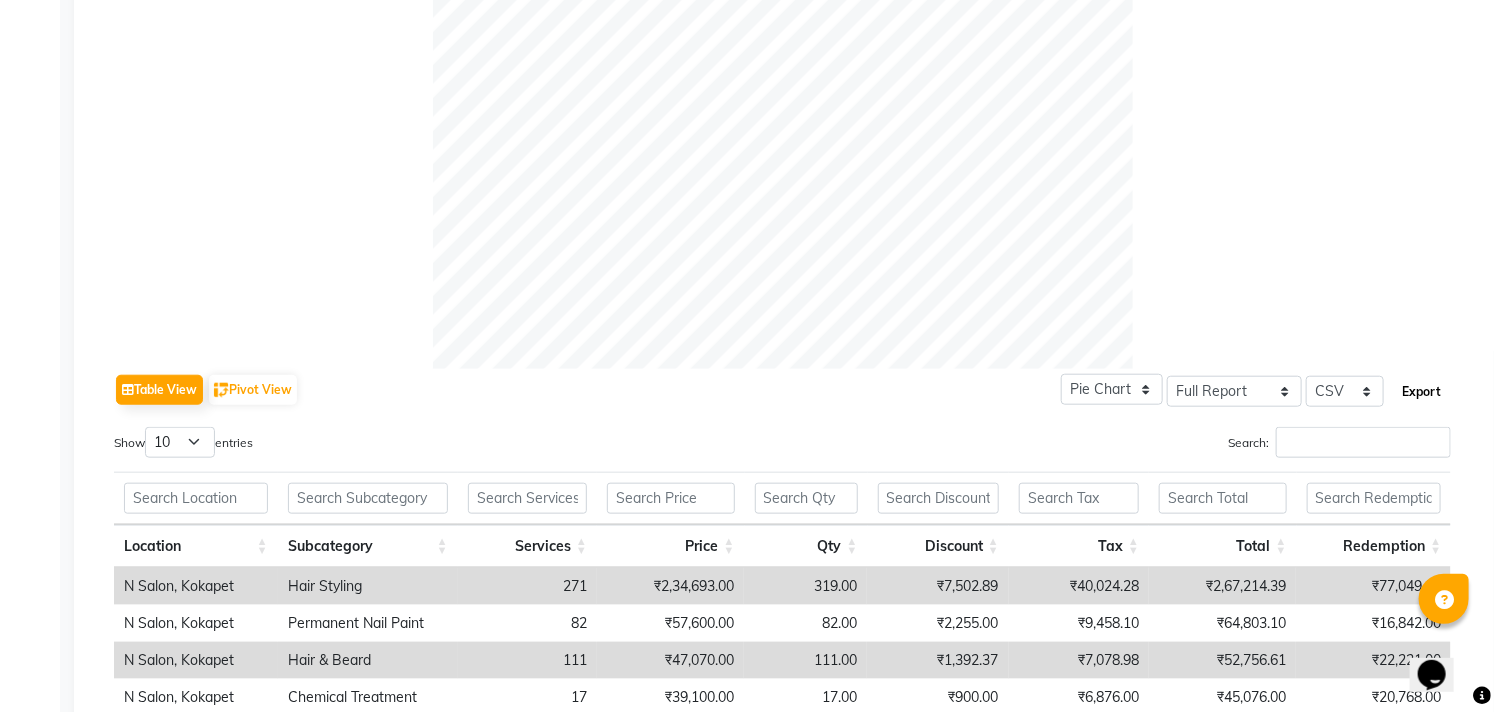 click on "Export" 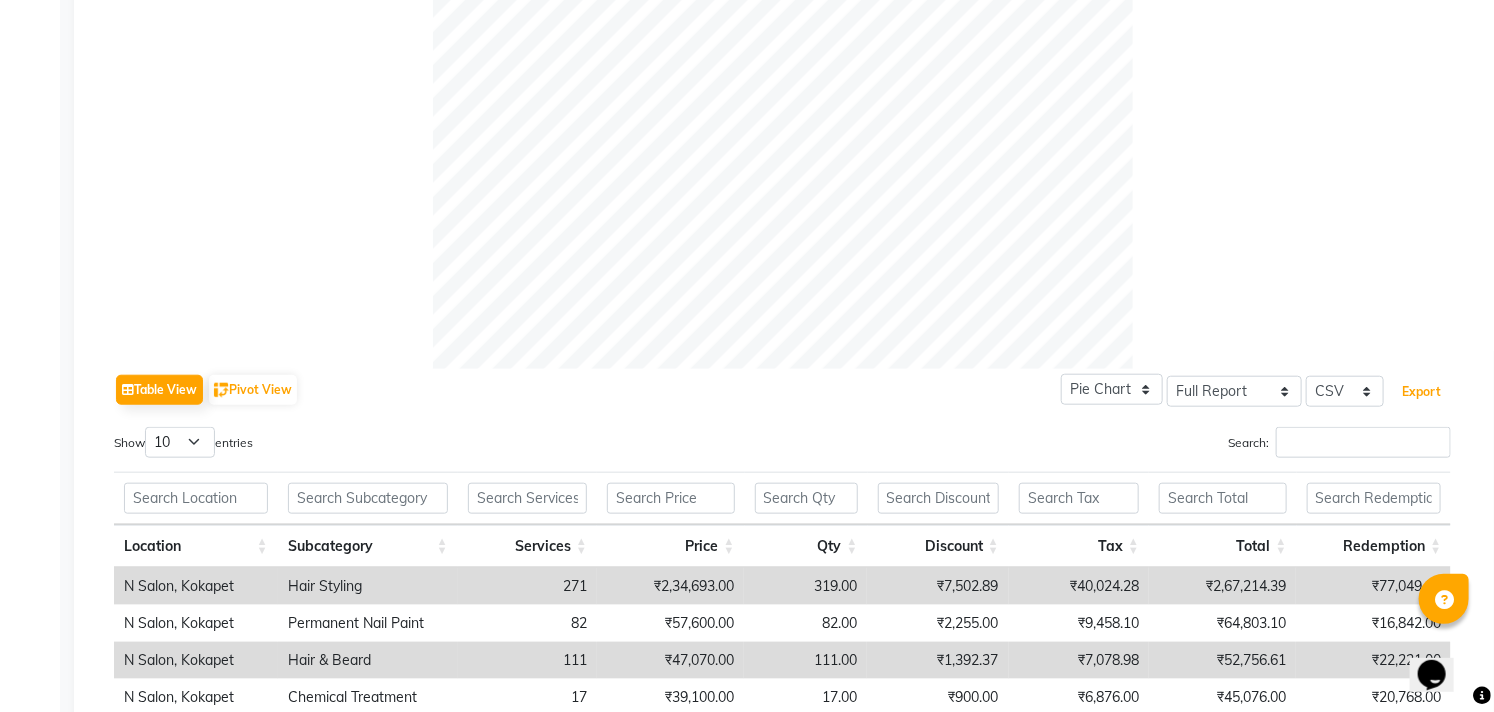 type 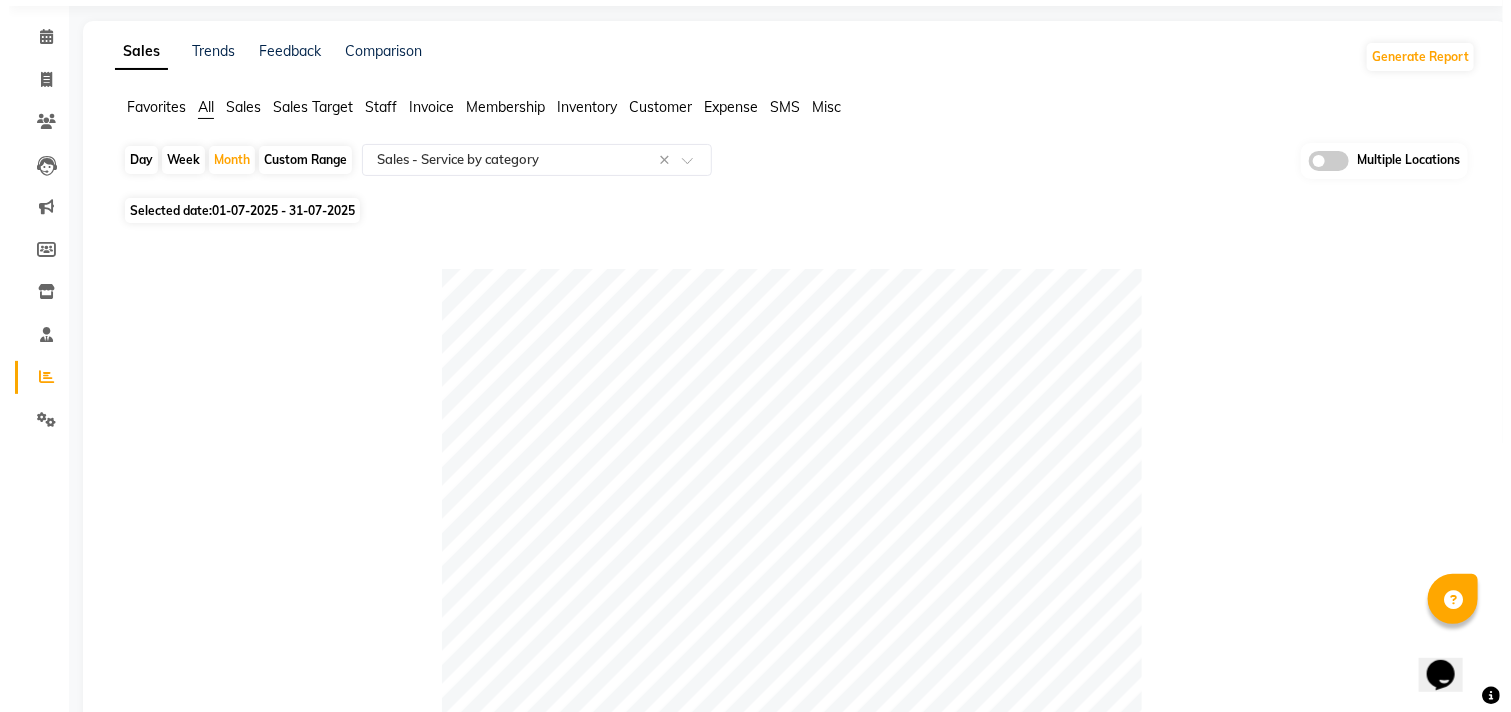 scroll, scrollTop: 0, scrollLeft: 0, axis: both 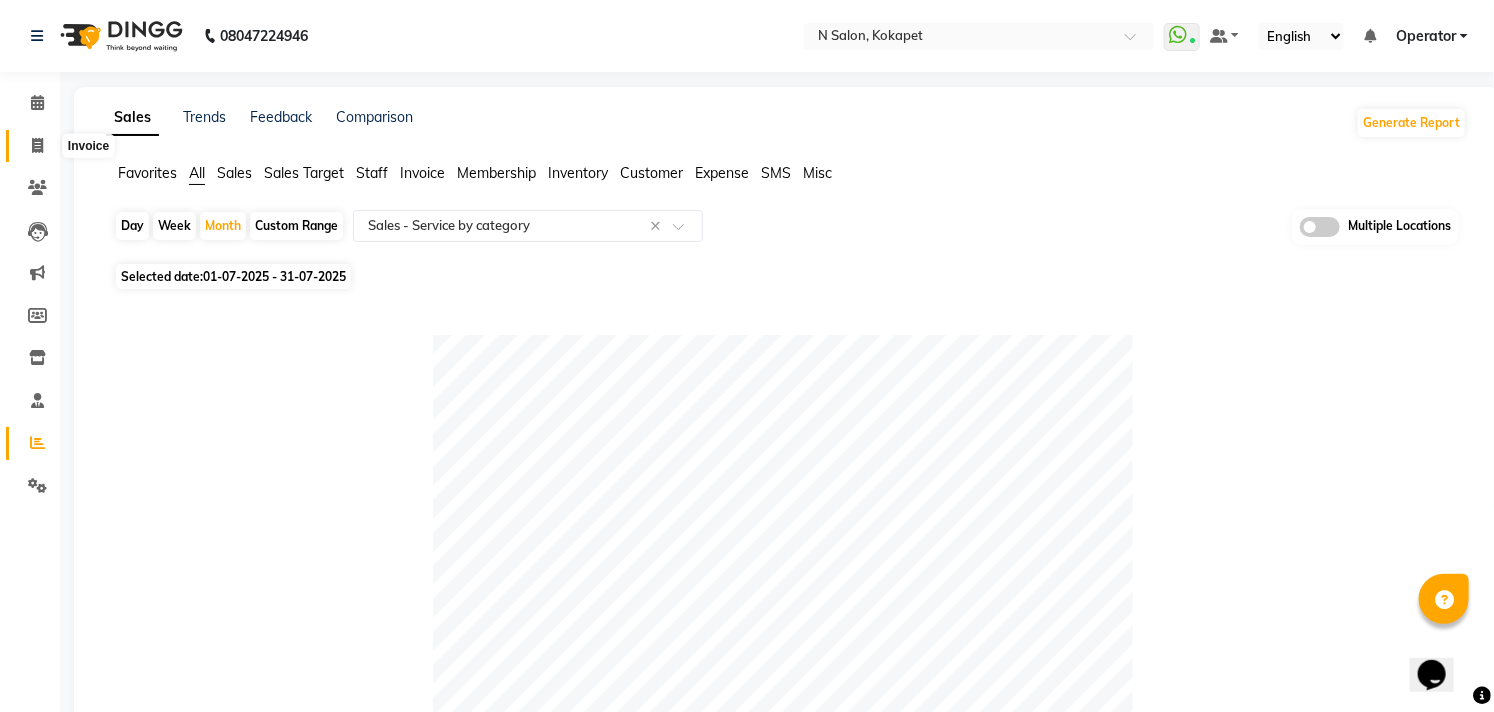 click 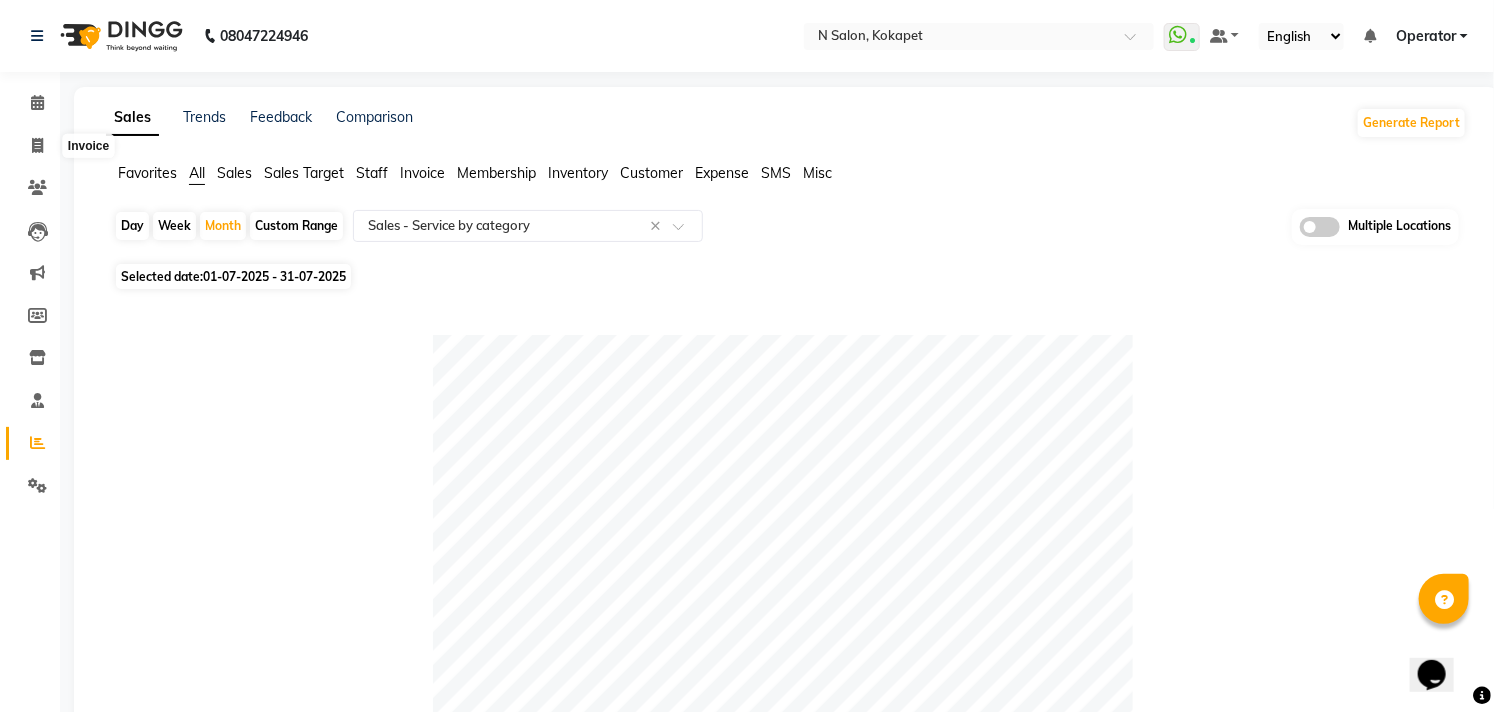 select on "service" 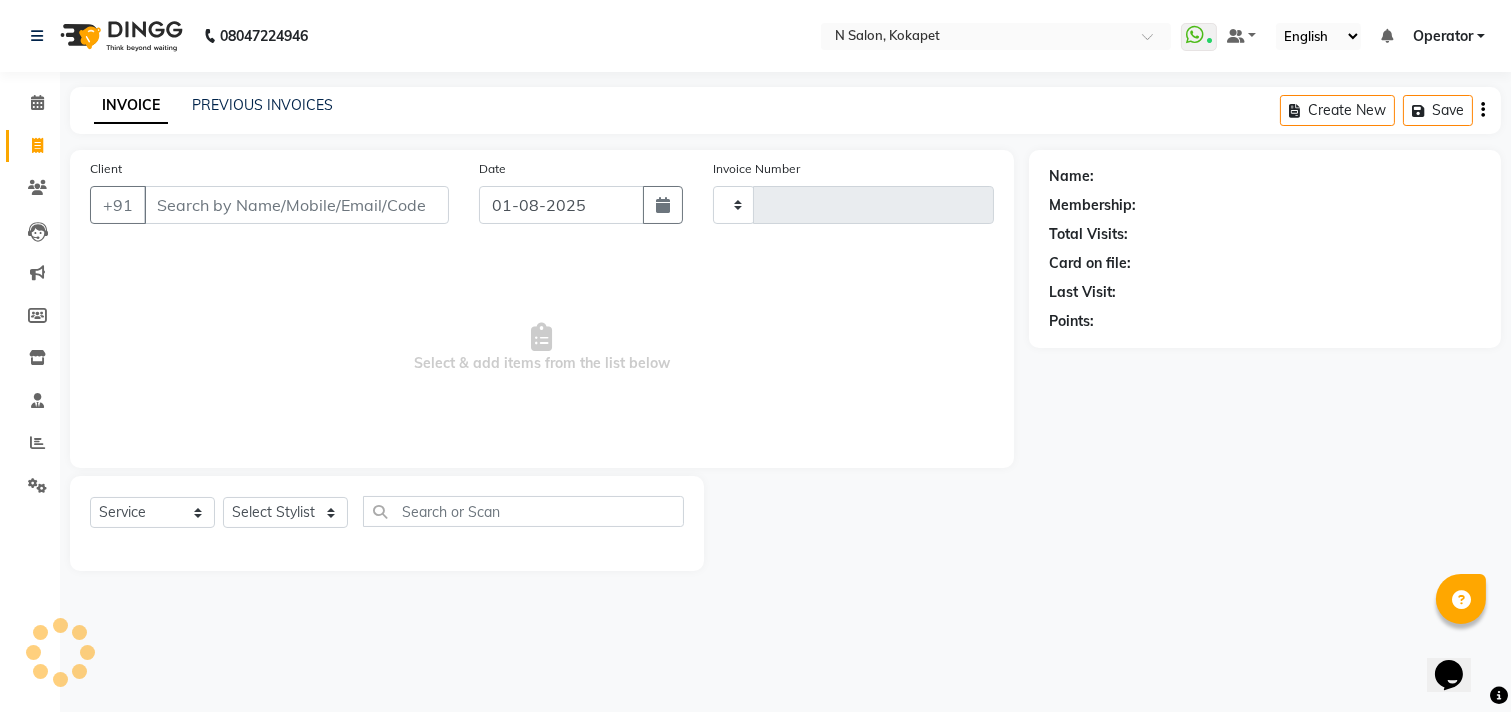 type on "1054" 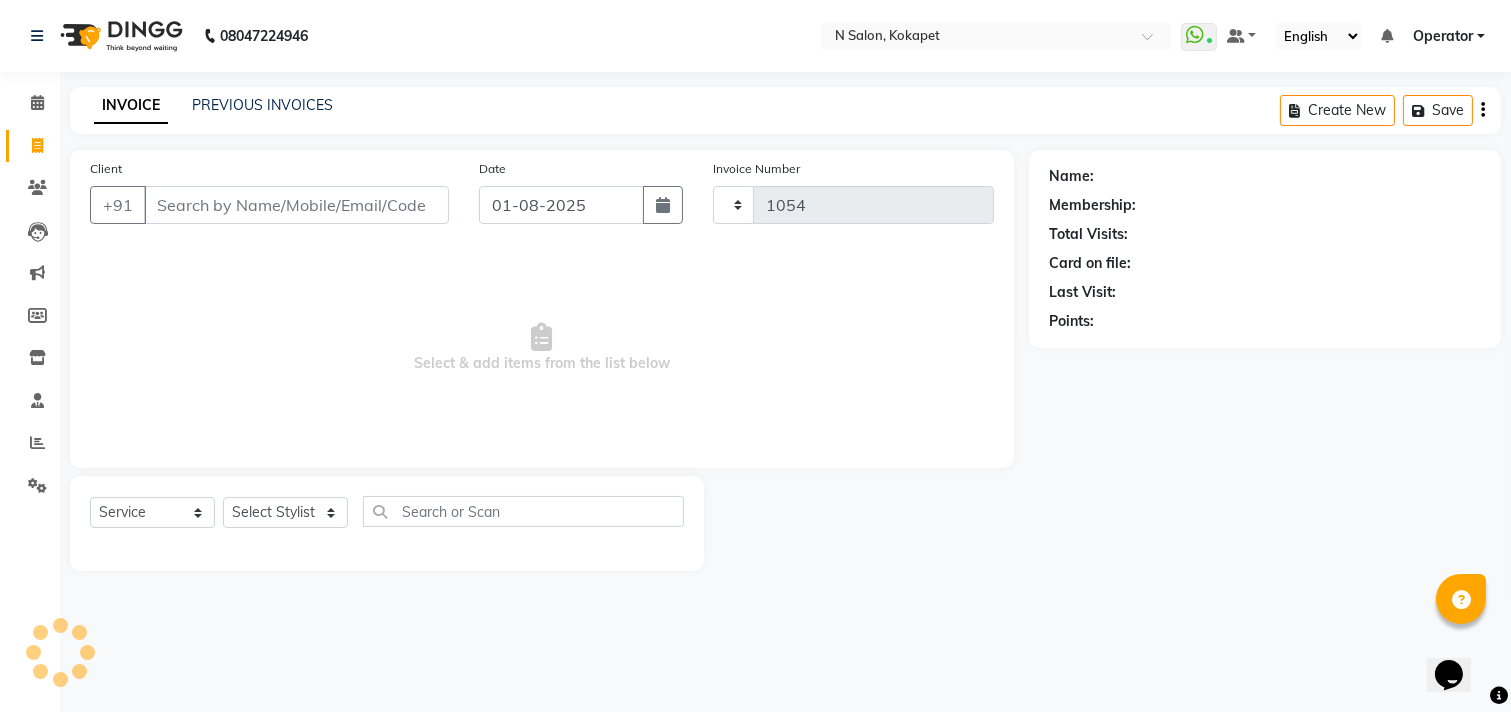 select on "7256" 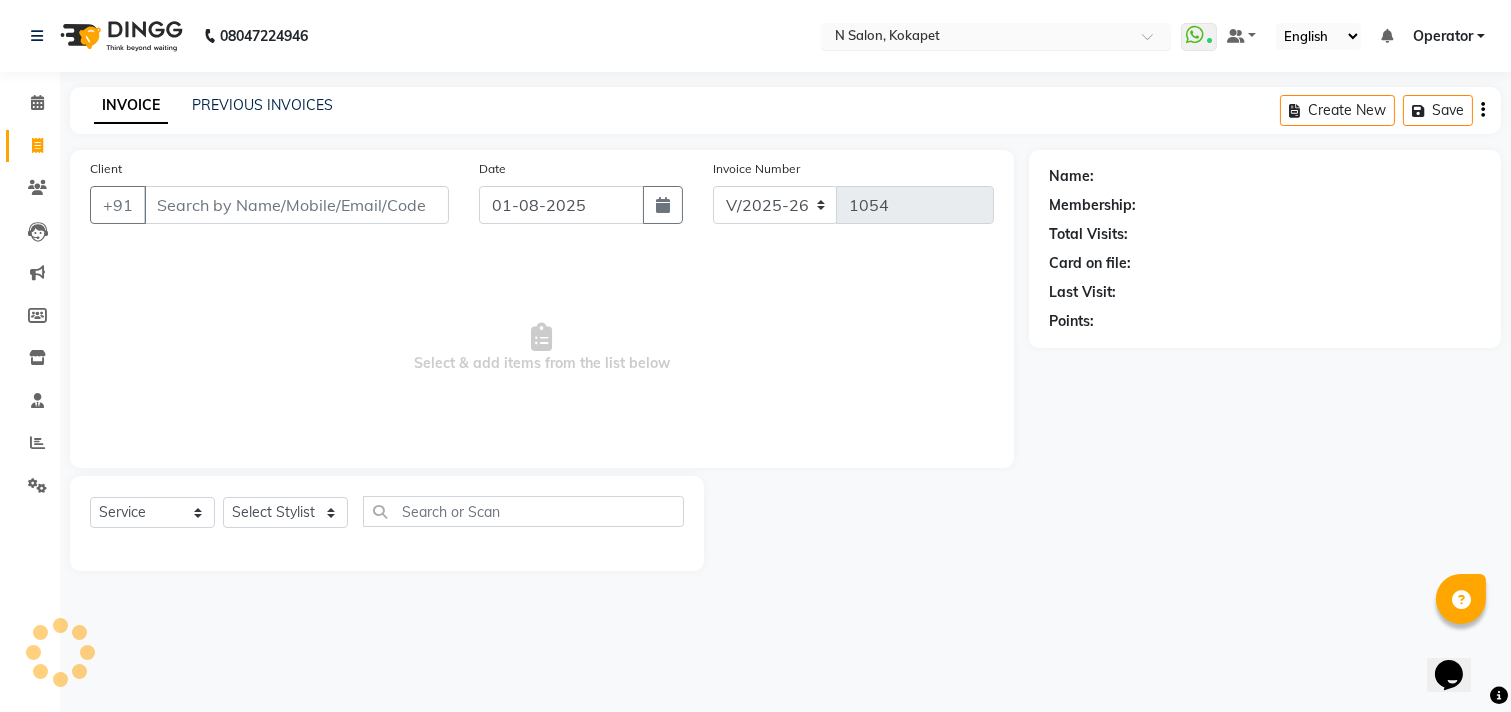 click at bounding box center (976, 38) 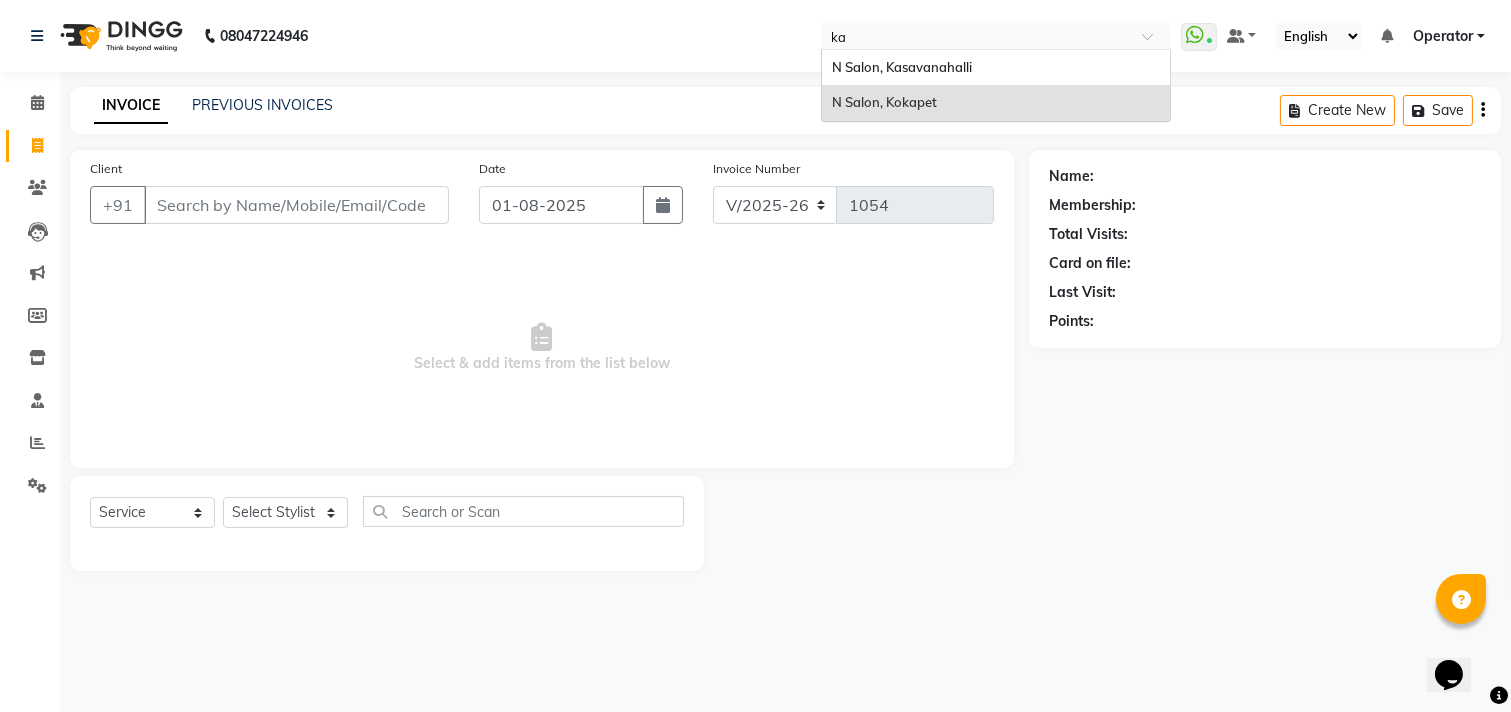 type on "kas" 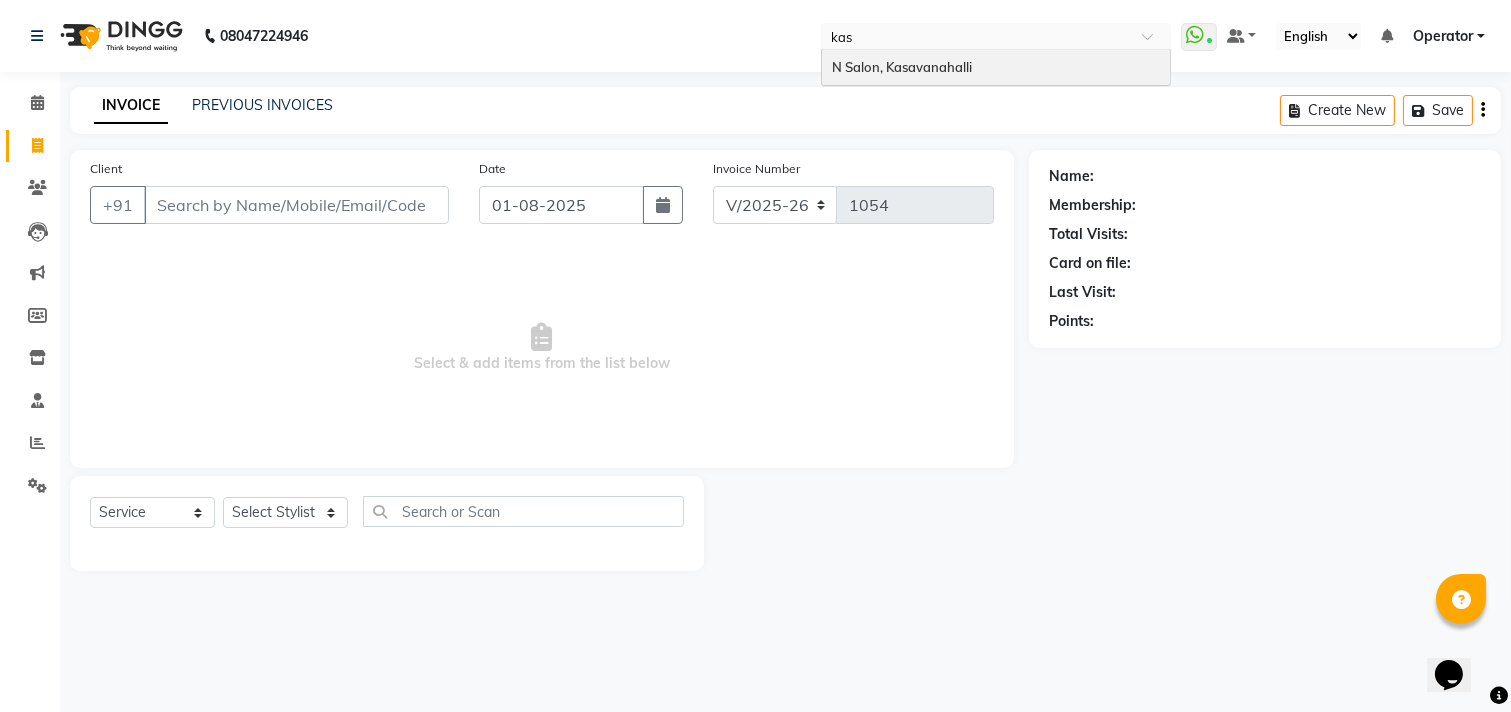 type 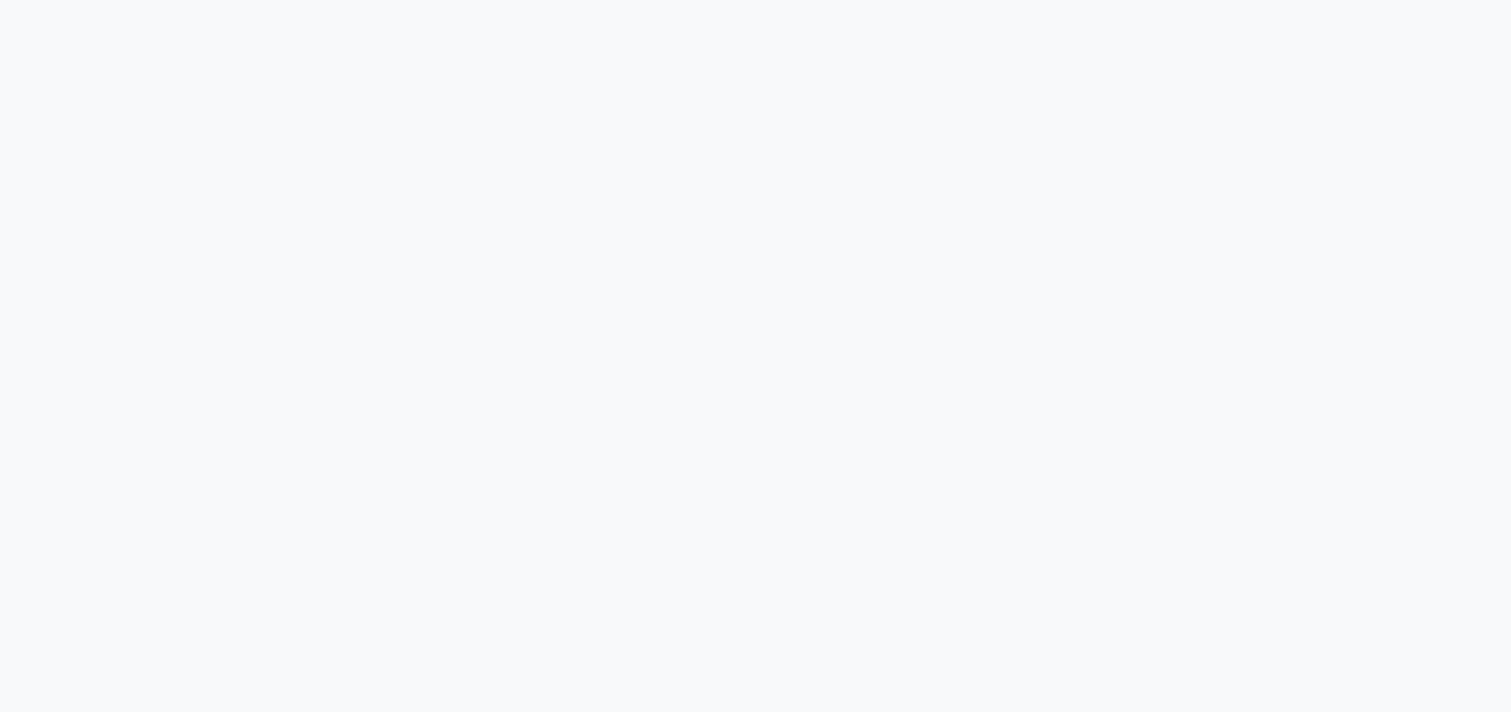 select on "7111" 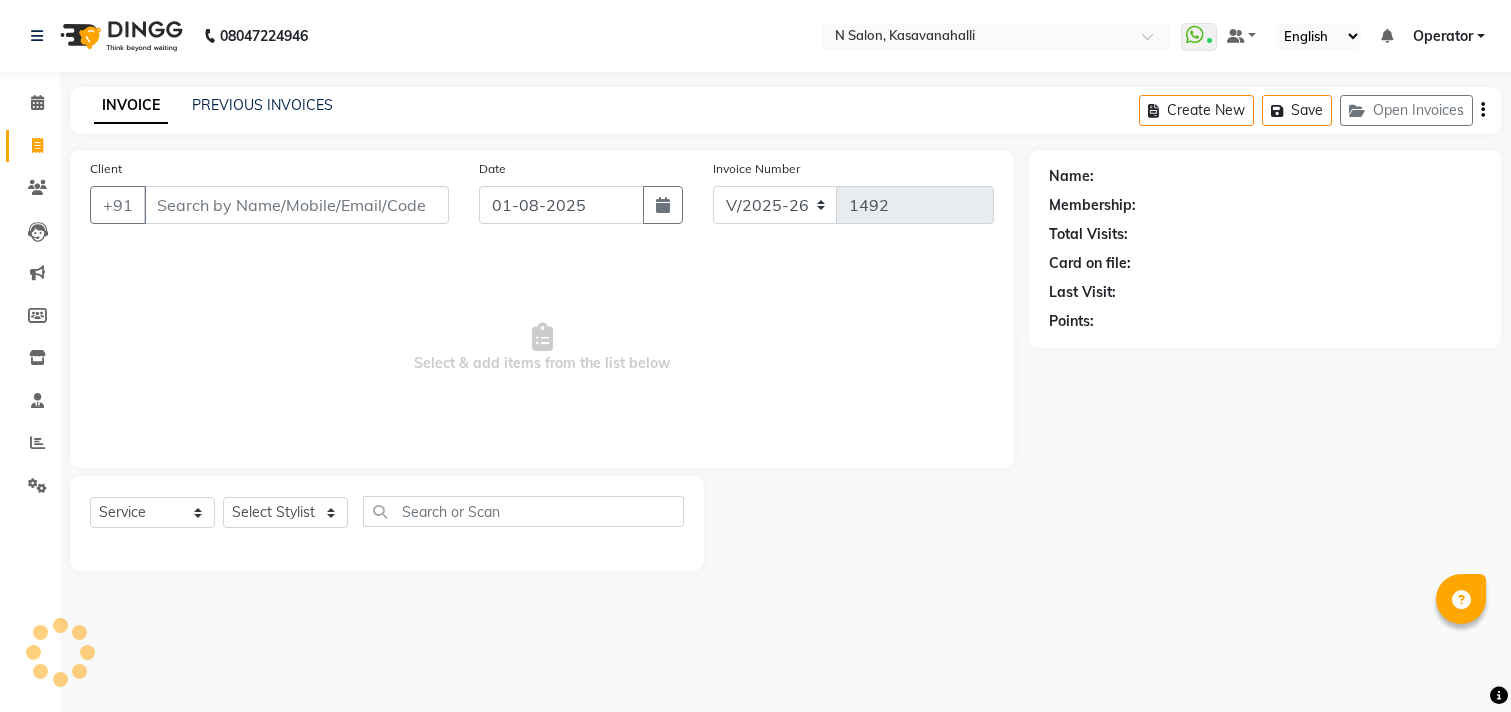 scroll, scrollTop: 0, scrollLeft: 0, axis: both 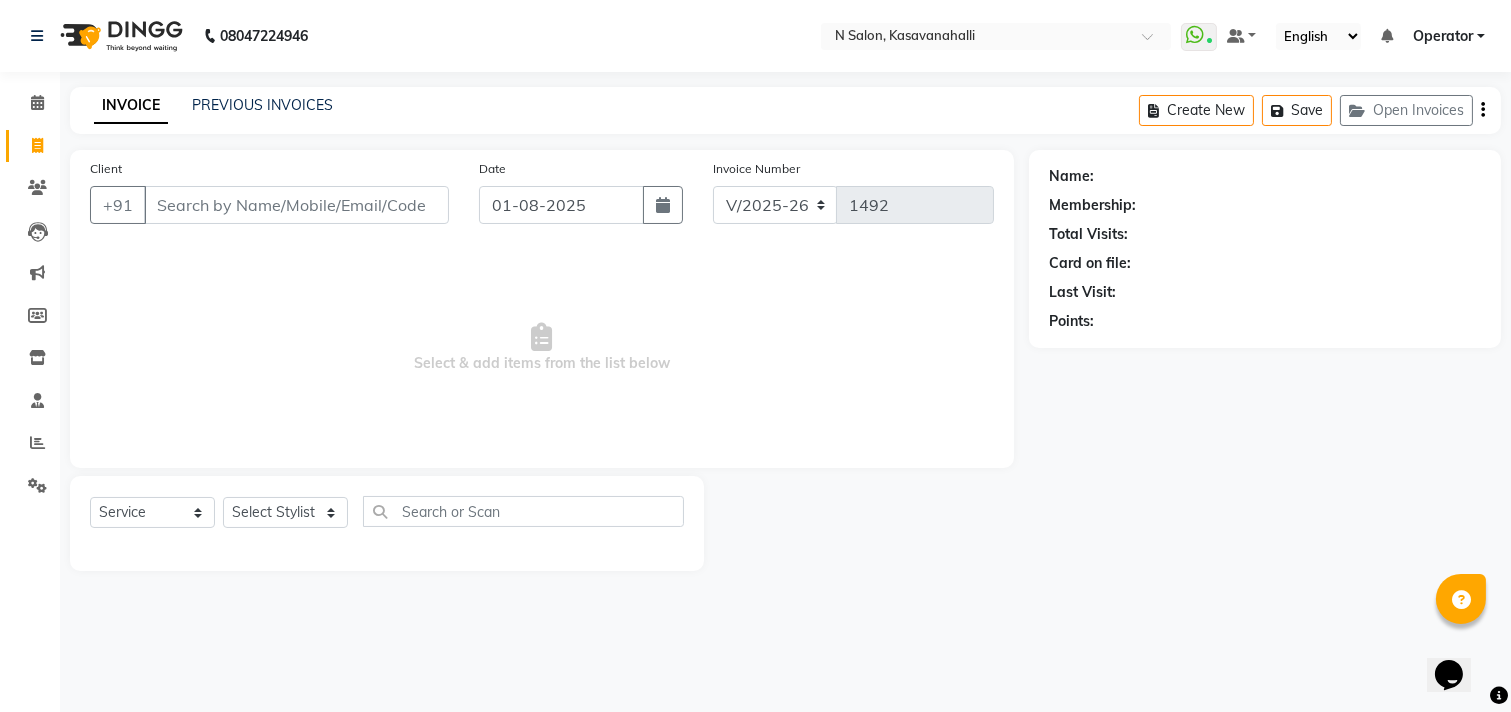 click on "INVOICE PREVIOUS INVOICES" 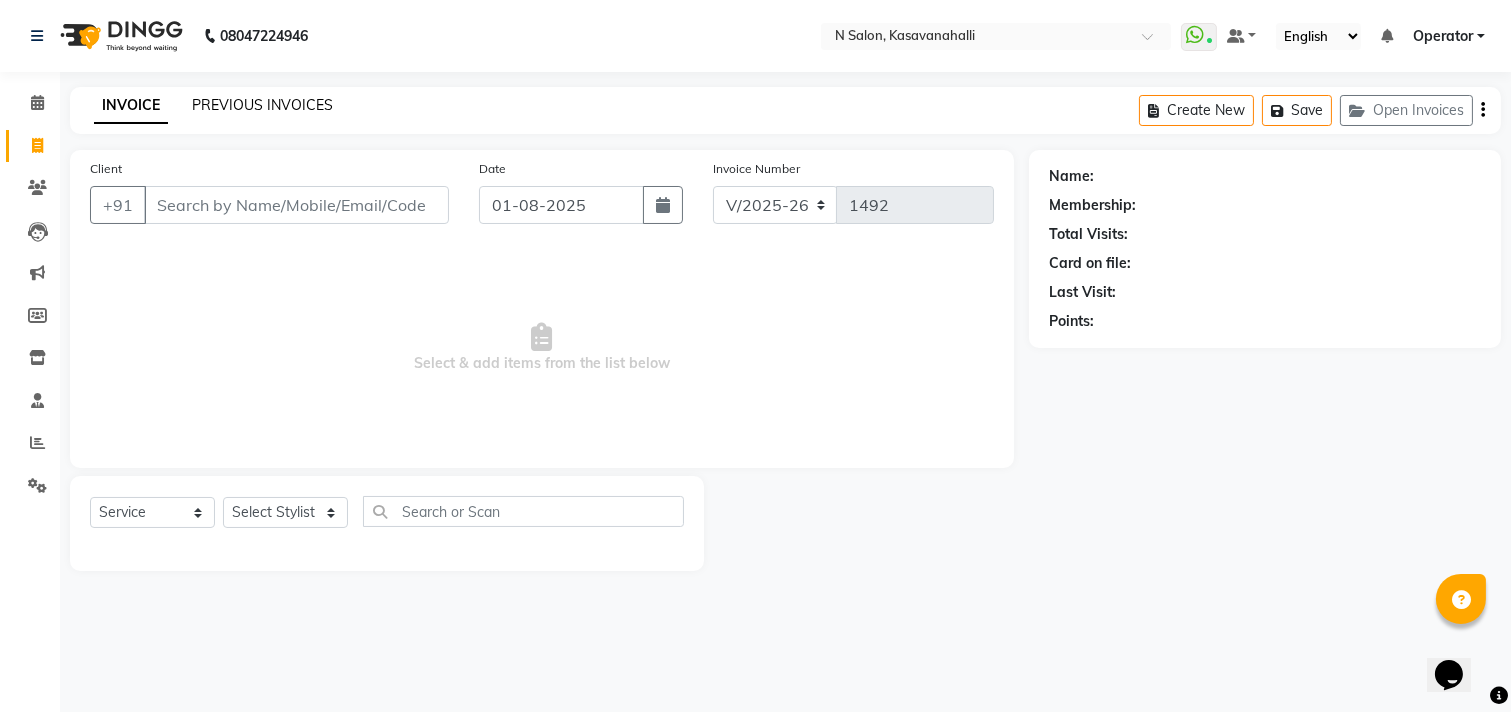 click on "PREVIOUS INVOICES" 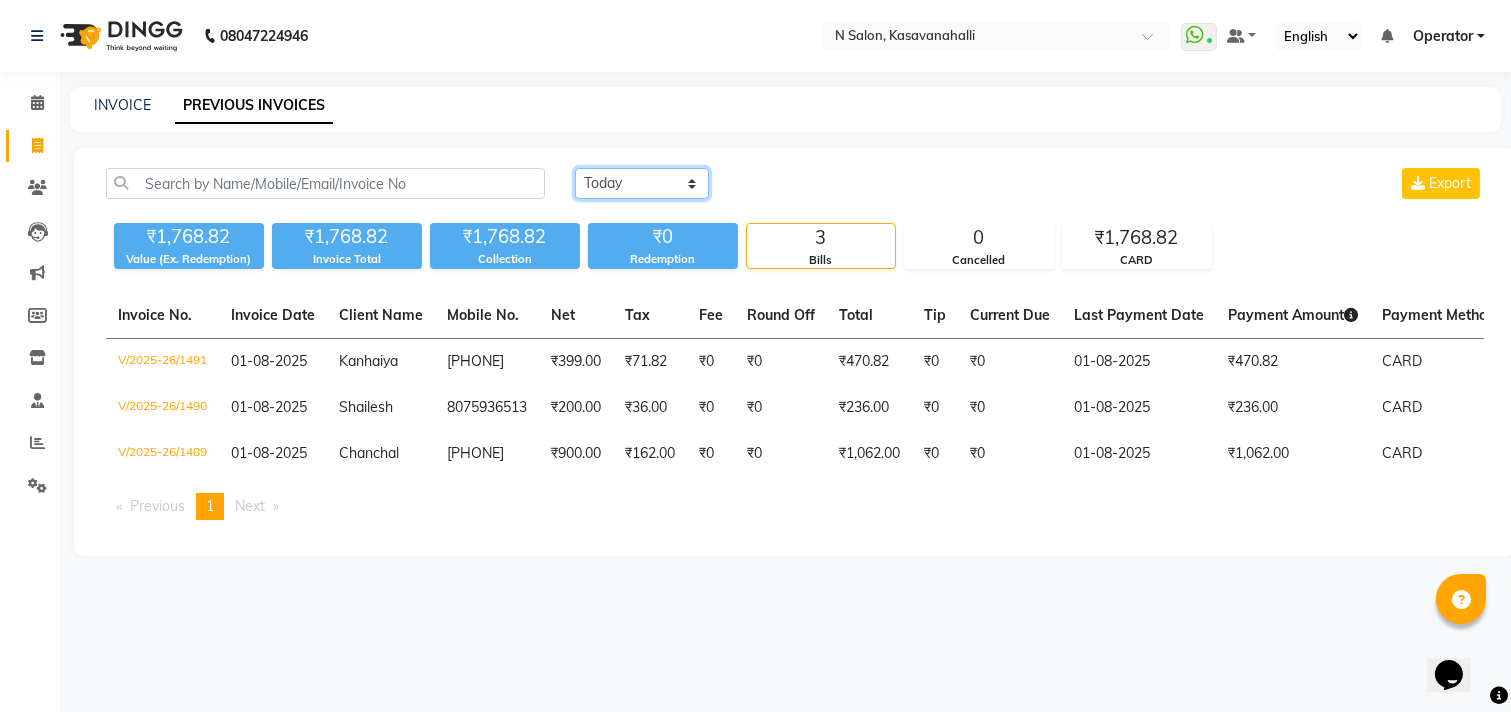 click on "Today Yesterday Custom Range" 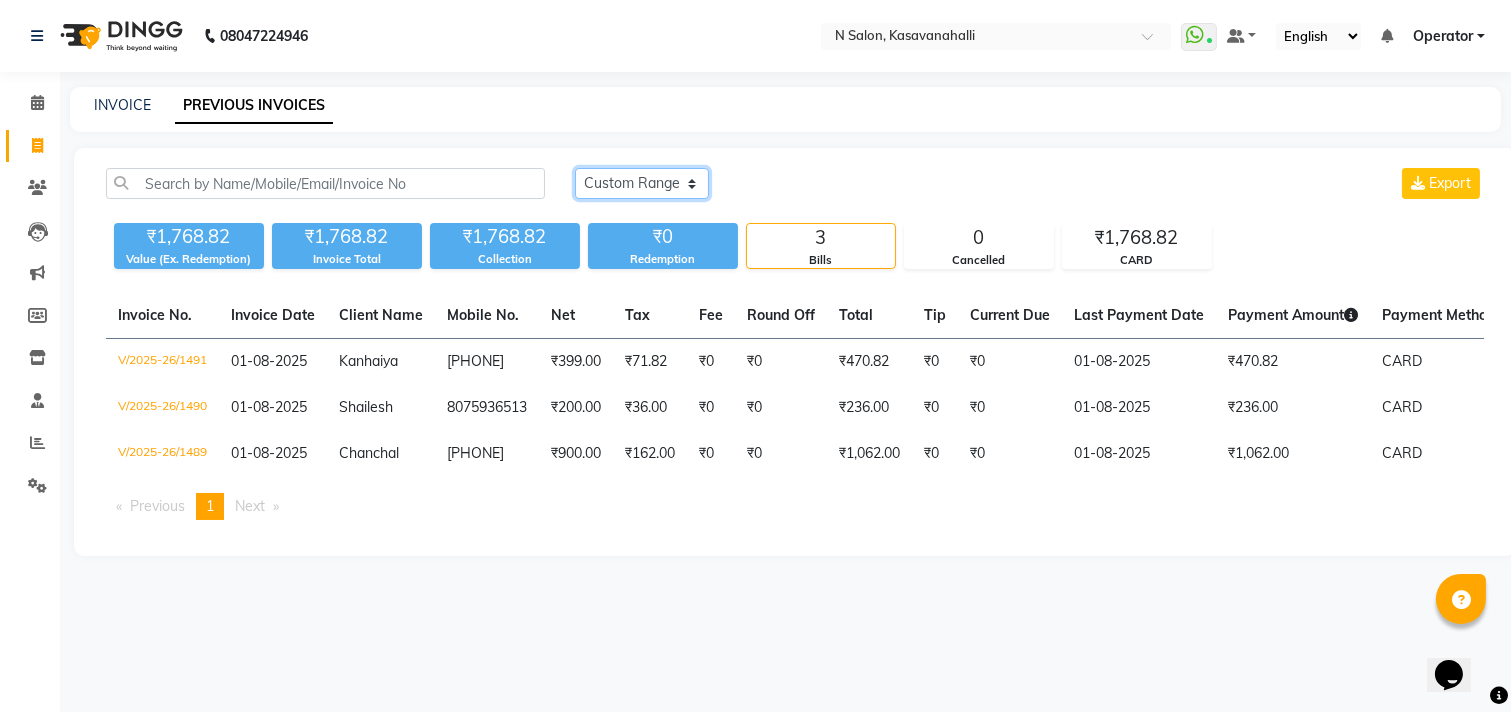 click on "Today Yesterday Custom Range" 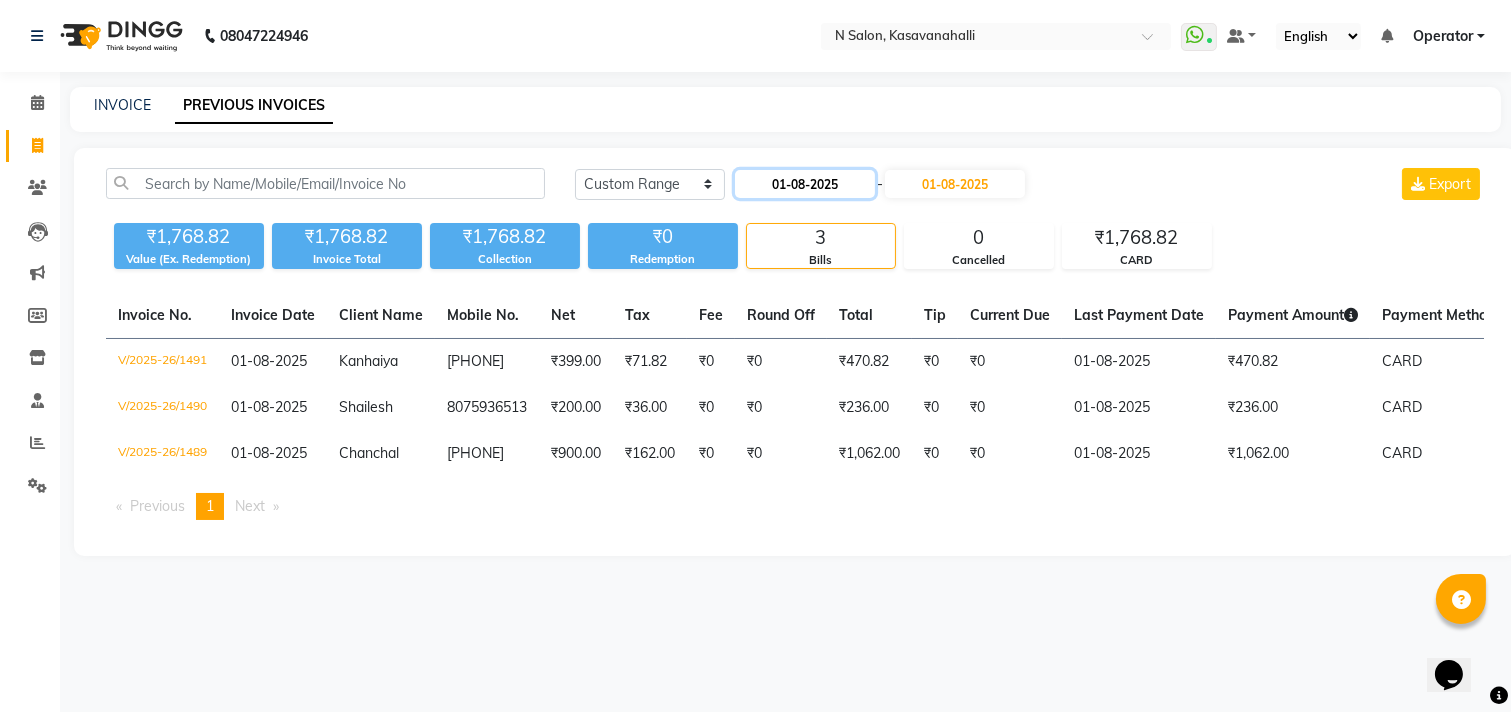 click on "01-08-2025" 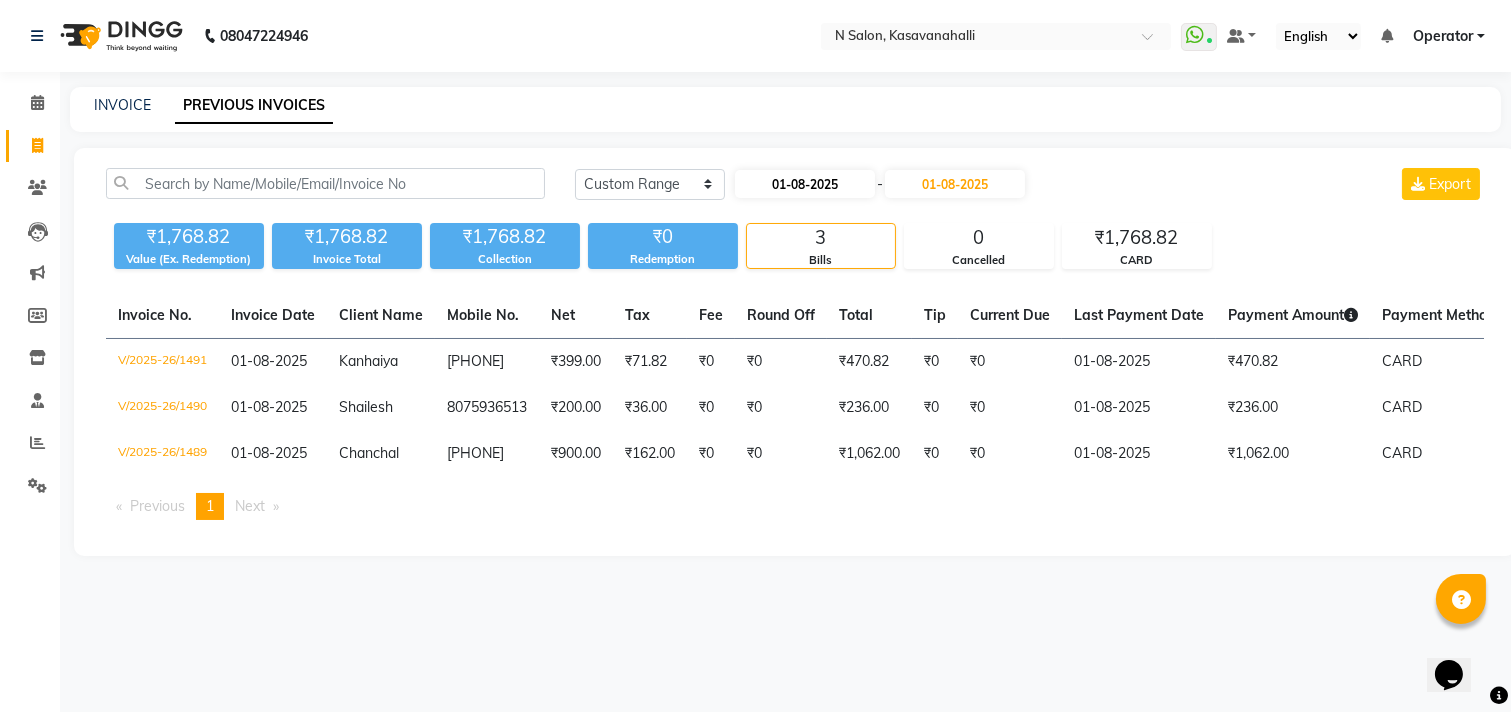 select on "8" 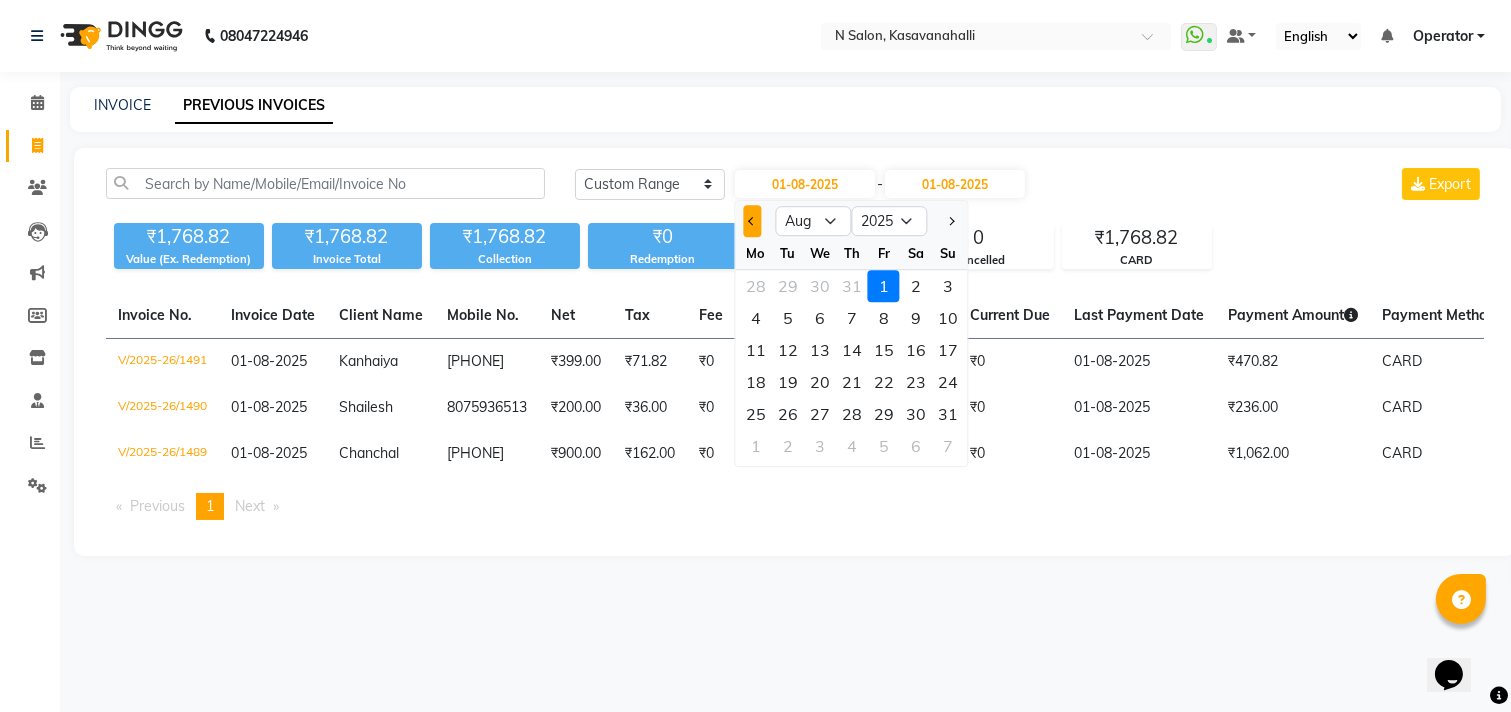 click 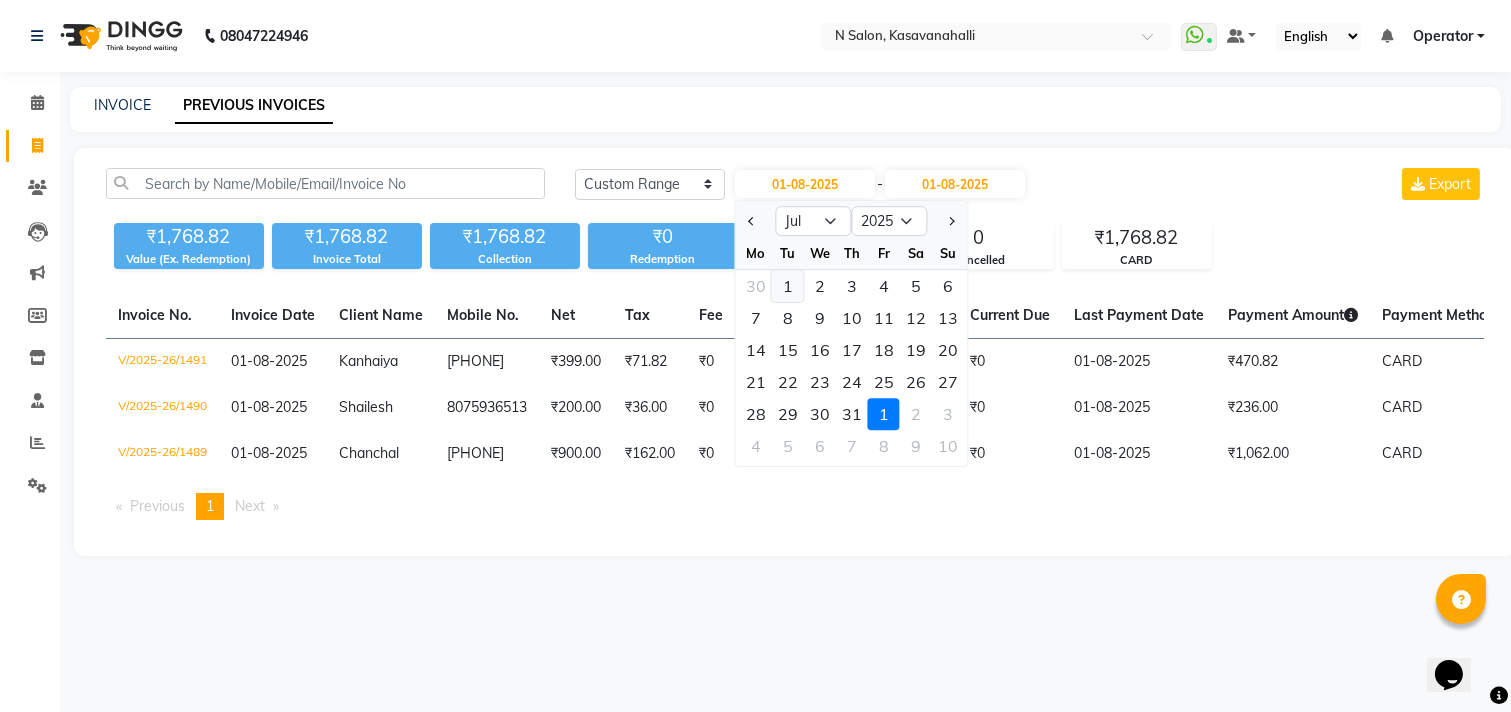 click on "1" 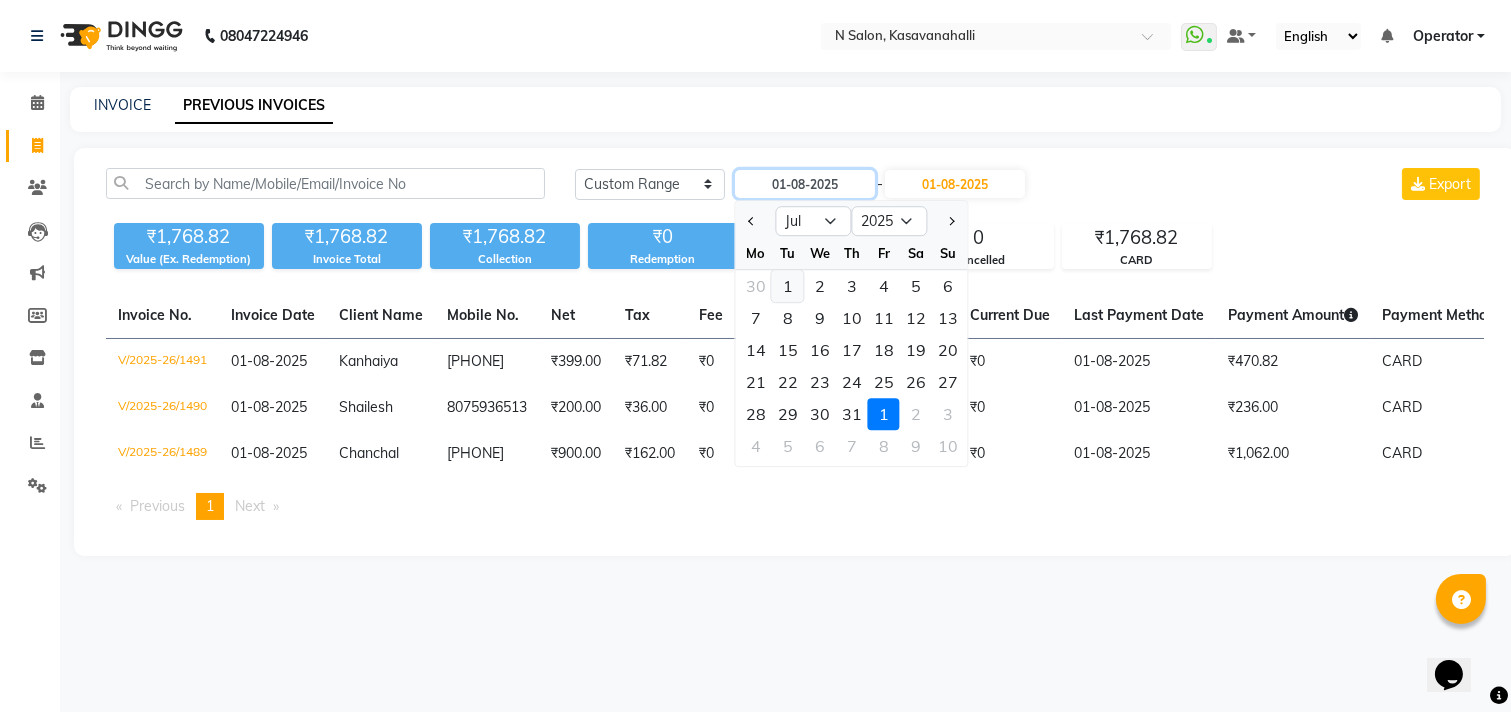 type on "01-07-2025" 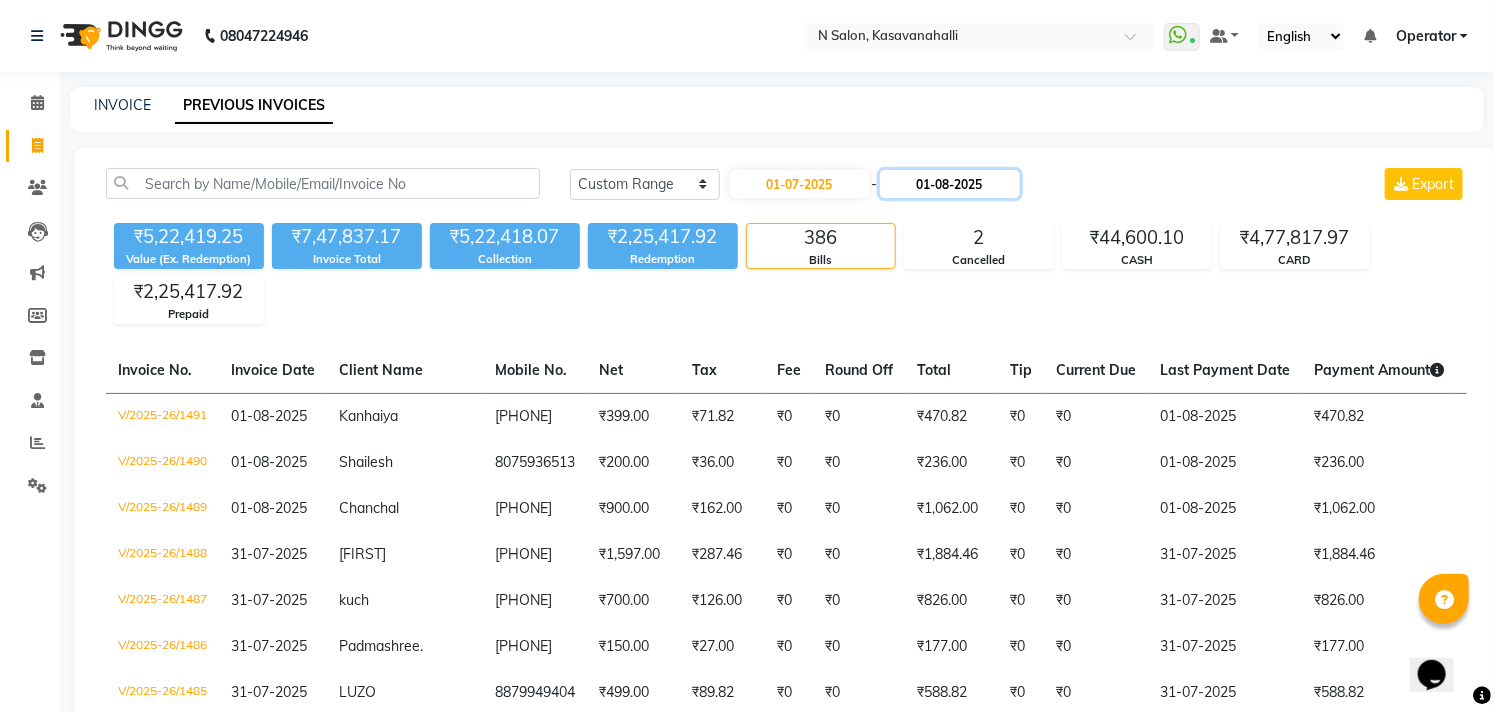 click on "01-08-2025" 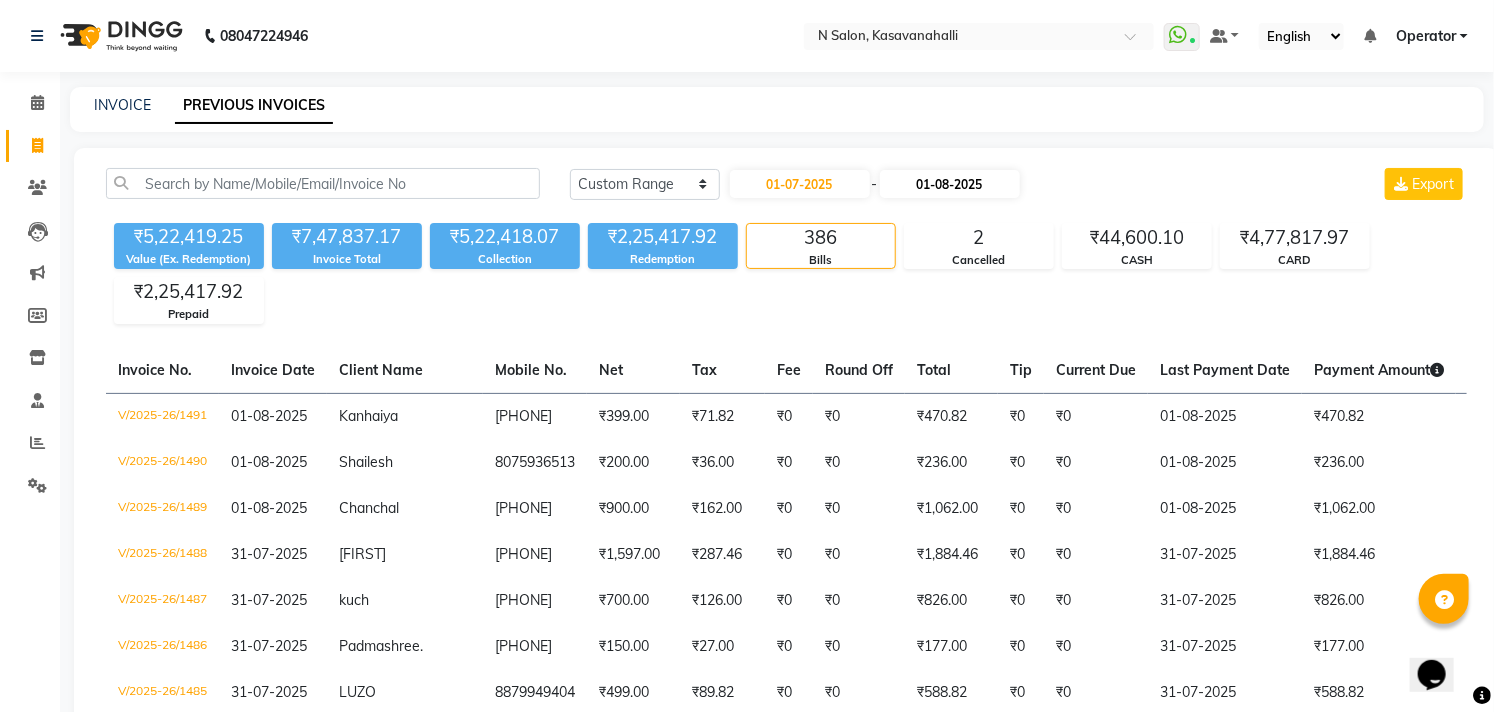 select on "8" 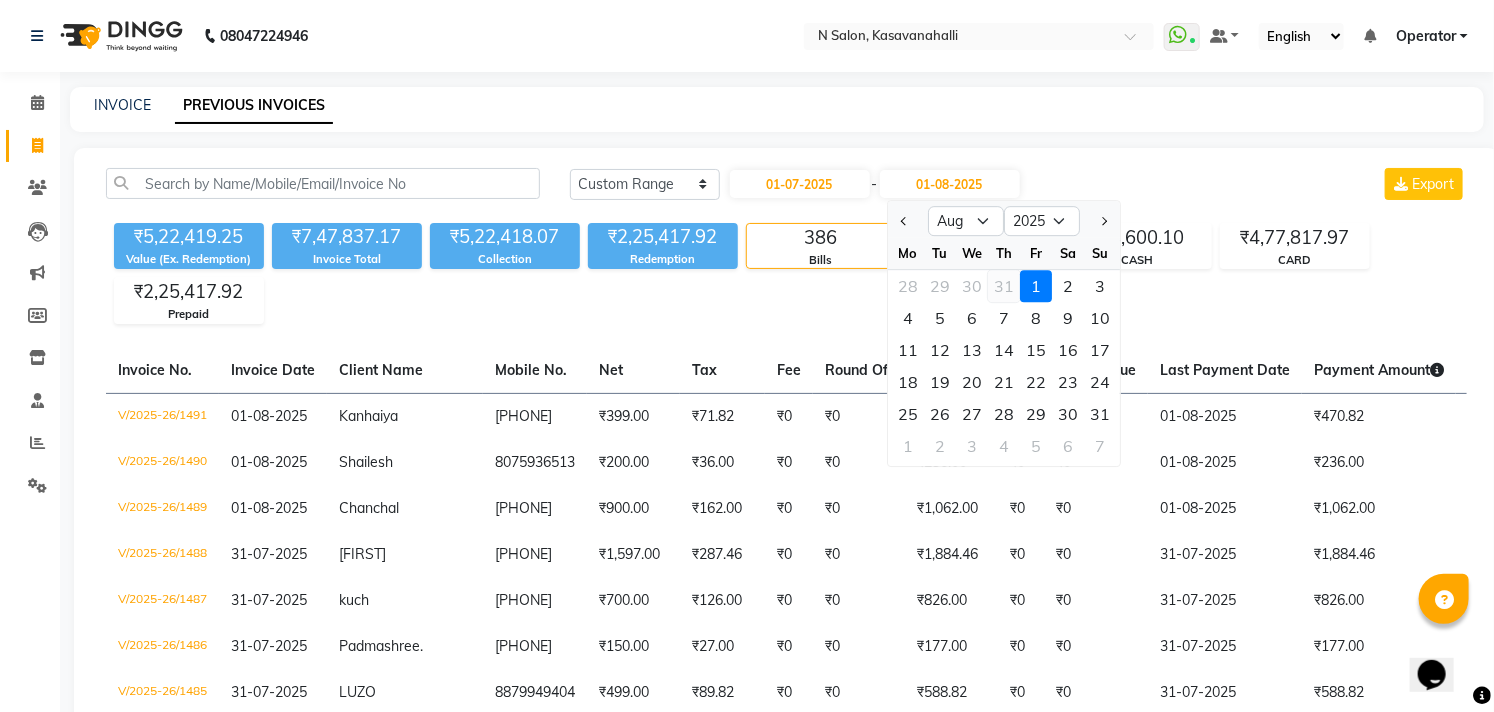 click on "31" 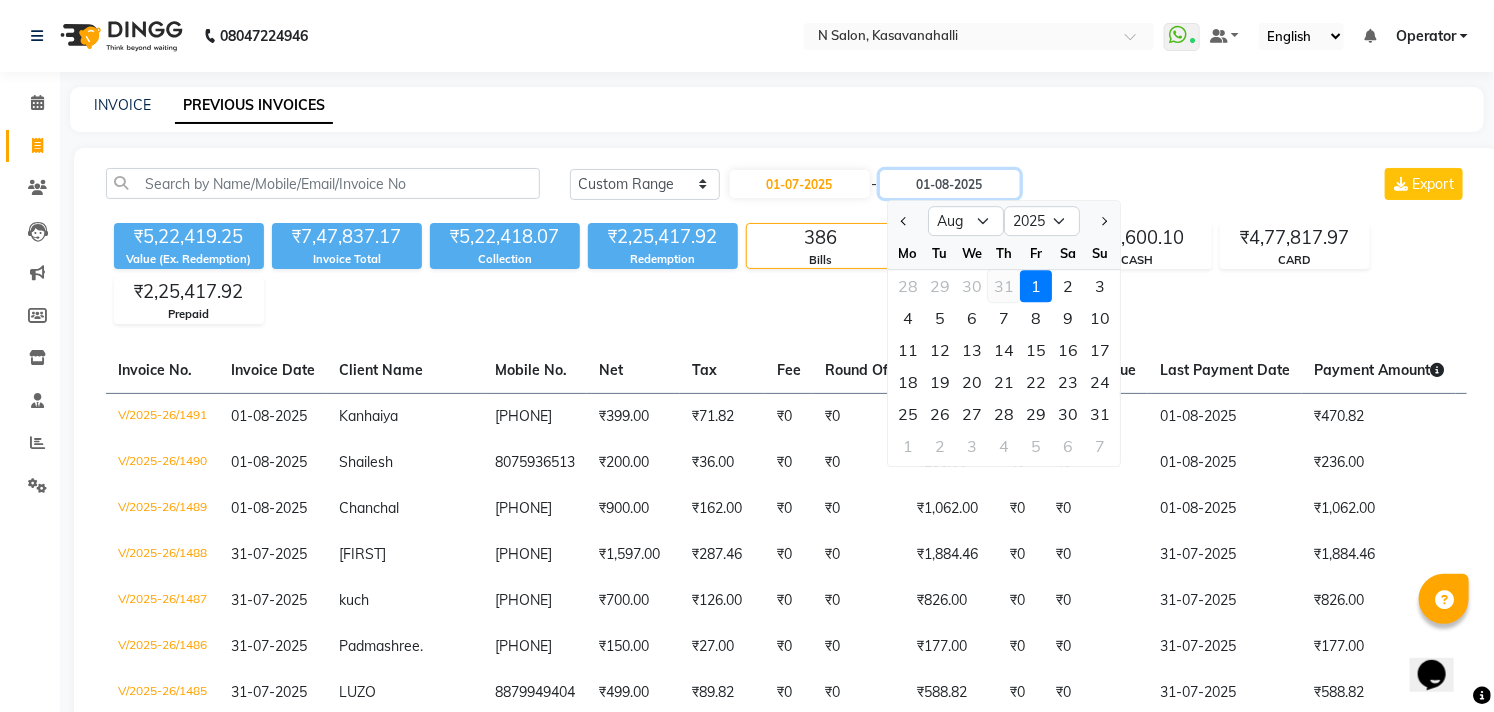 type on "31-07-2025" 